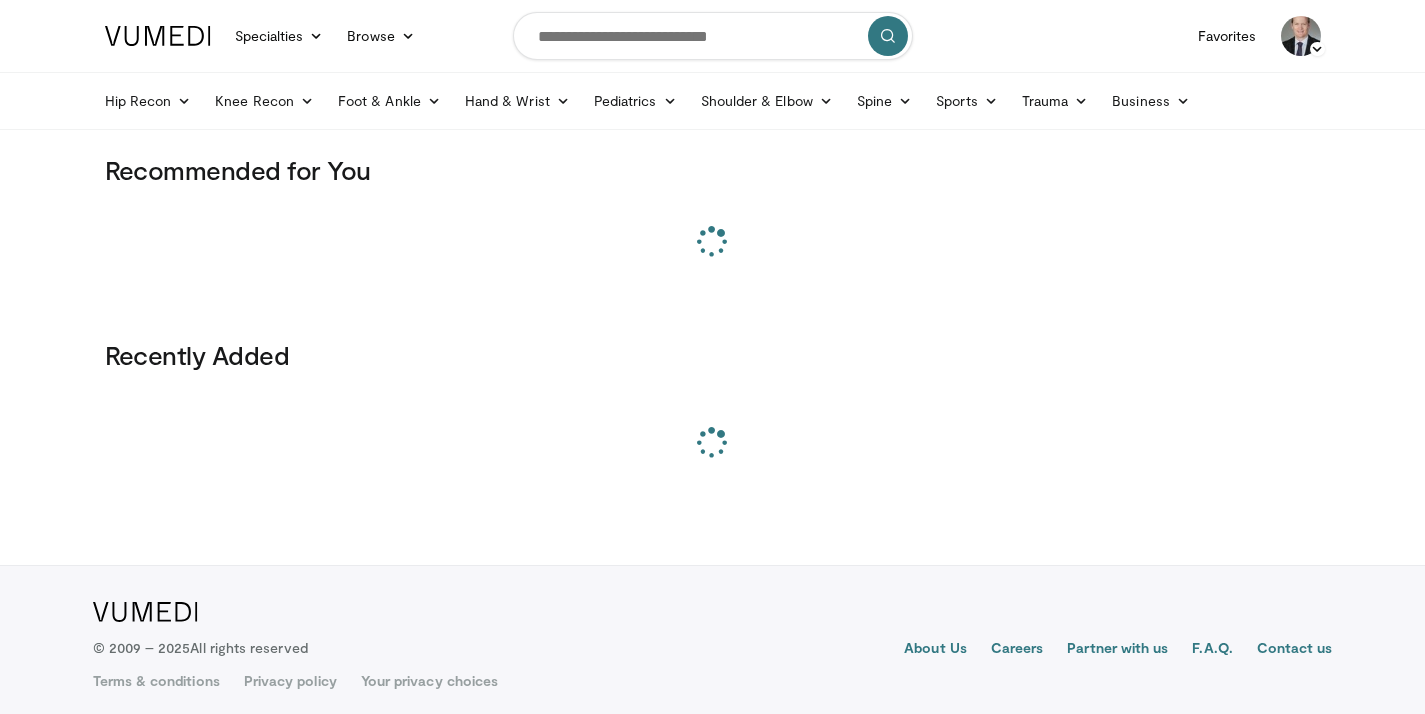 scroll, scrollTop: 0, scrollLeft: 0, axis: both 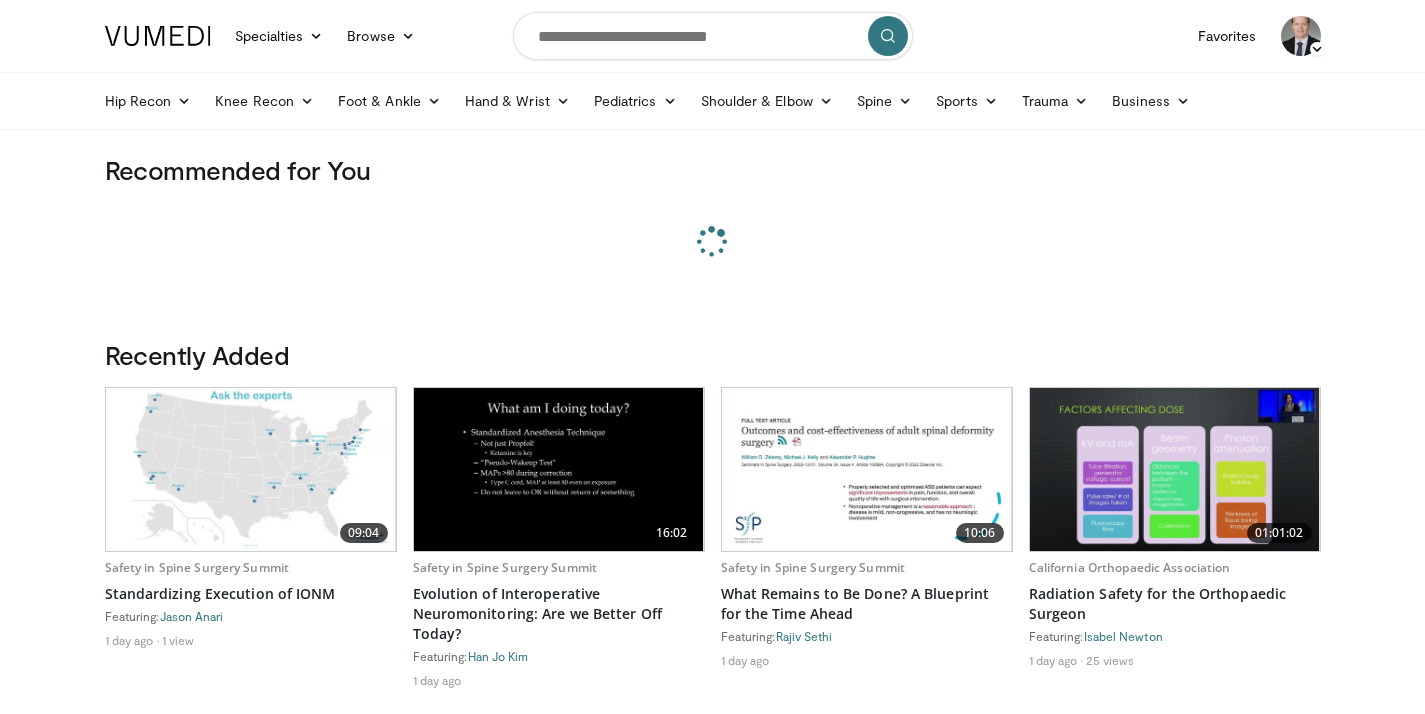 click at bounding box center (713, 36) 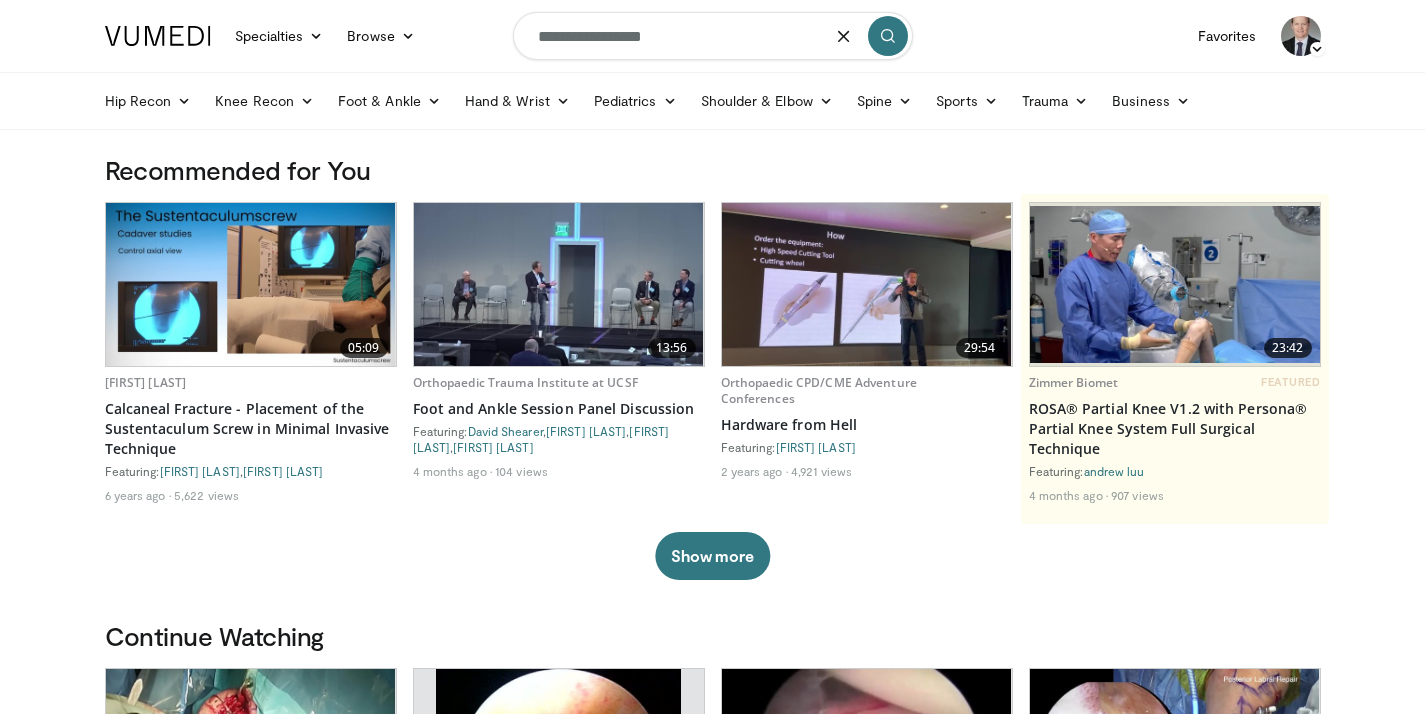 type on "**********" 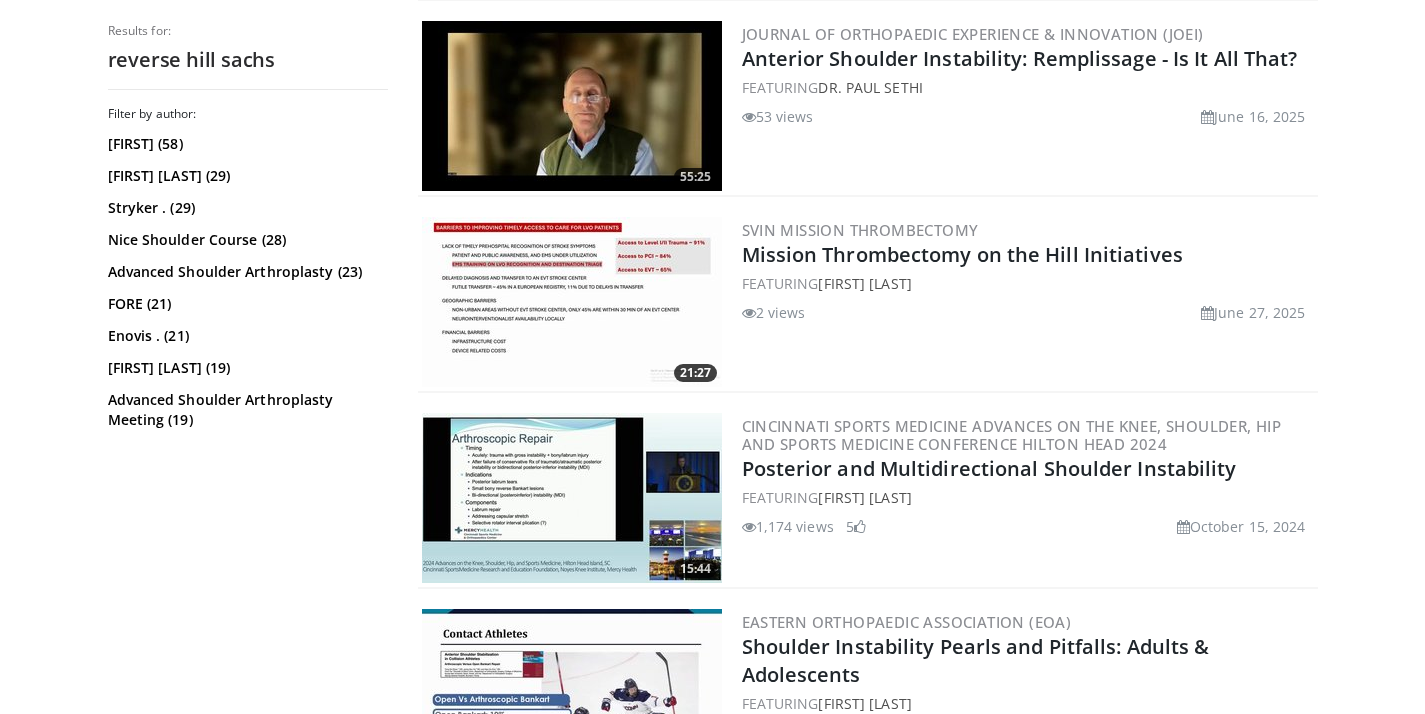 scroll, scrollTop: 3651, scrollLeft: 0, axis: vertical 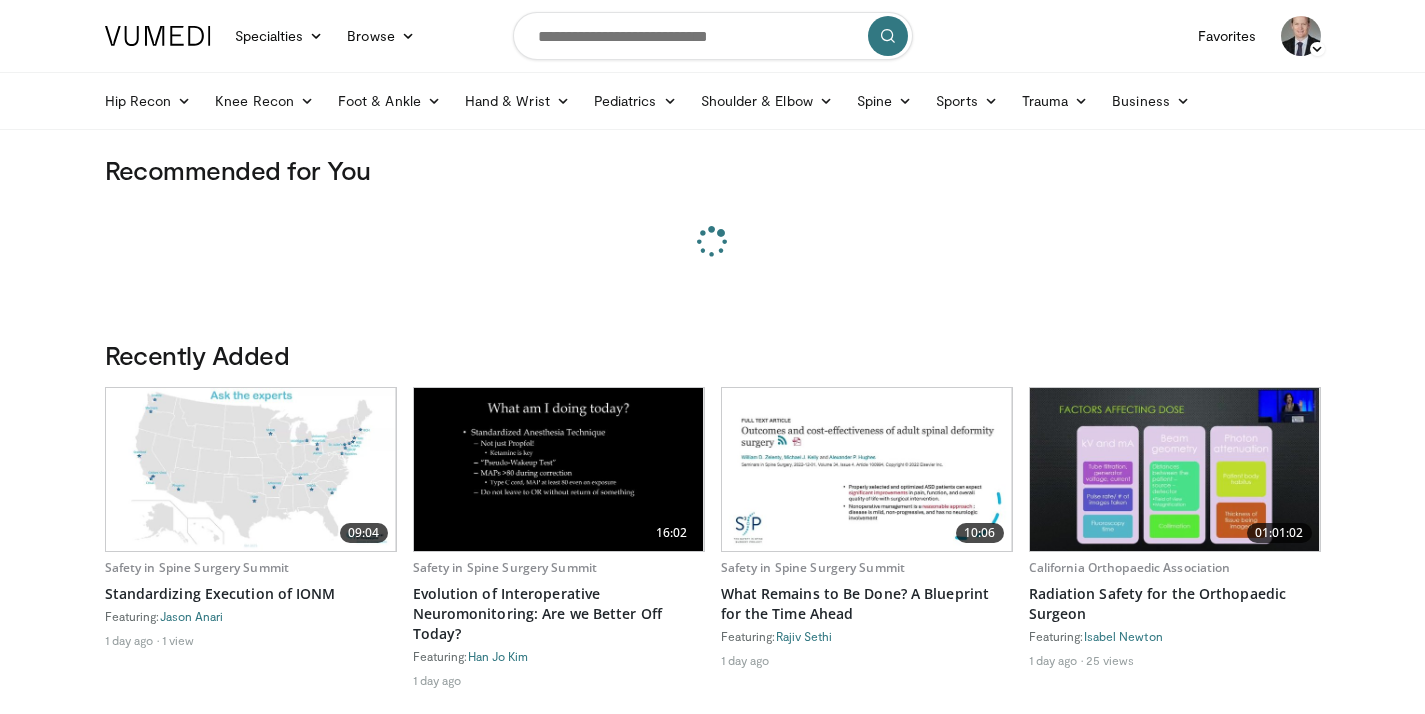 click at bounding box center [713, 36] 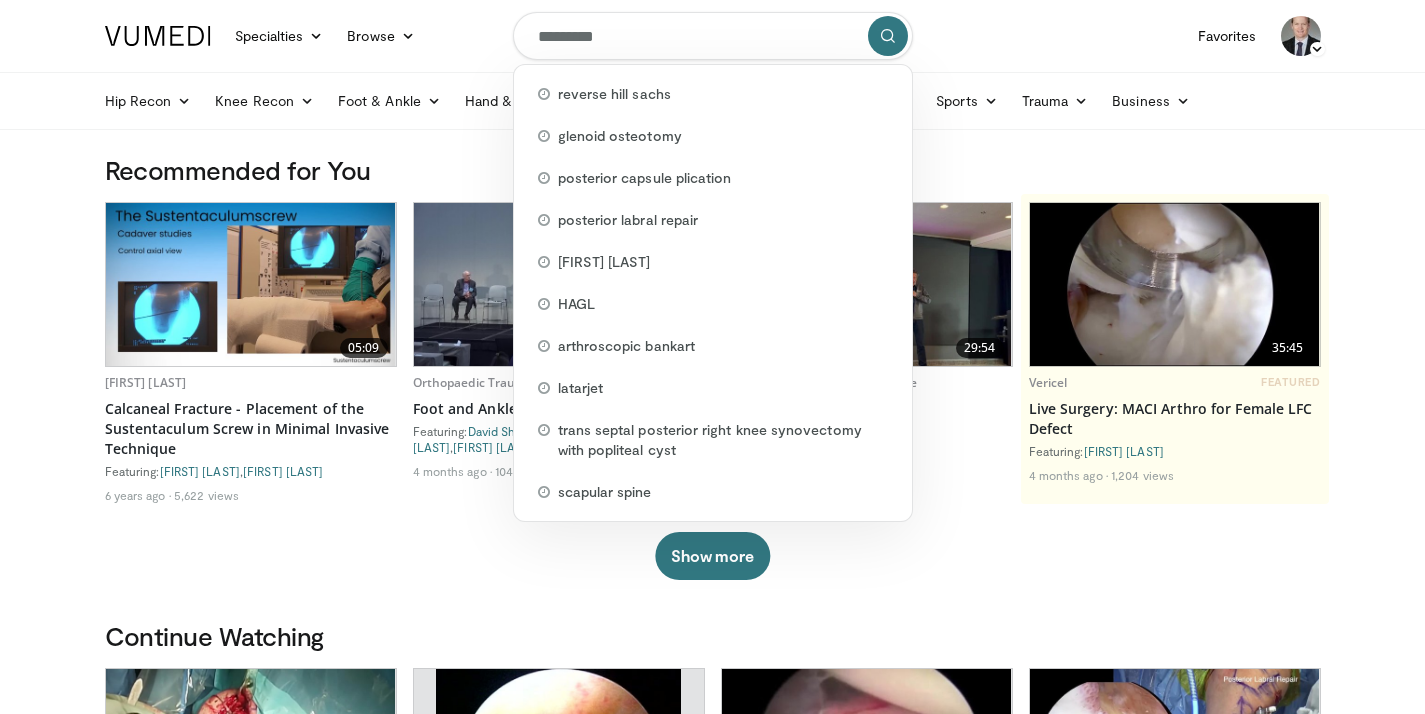 type on "**********" 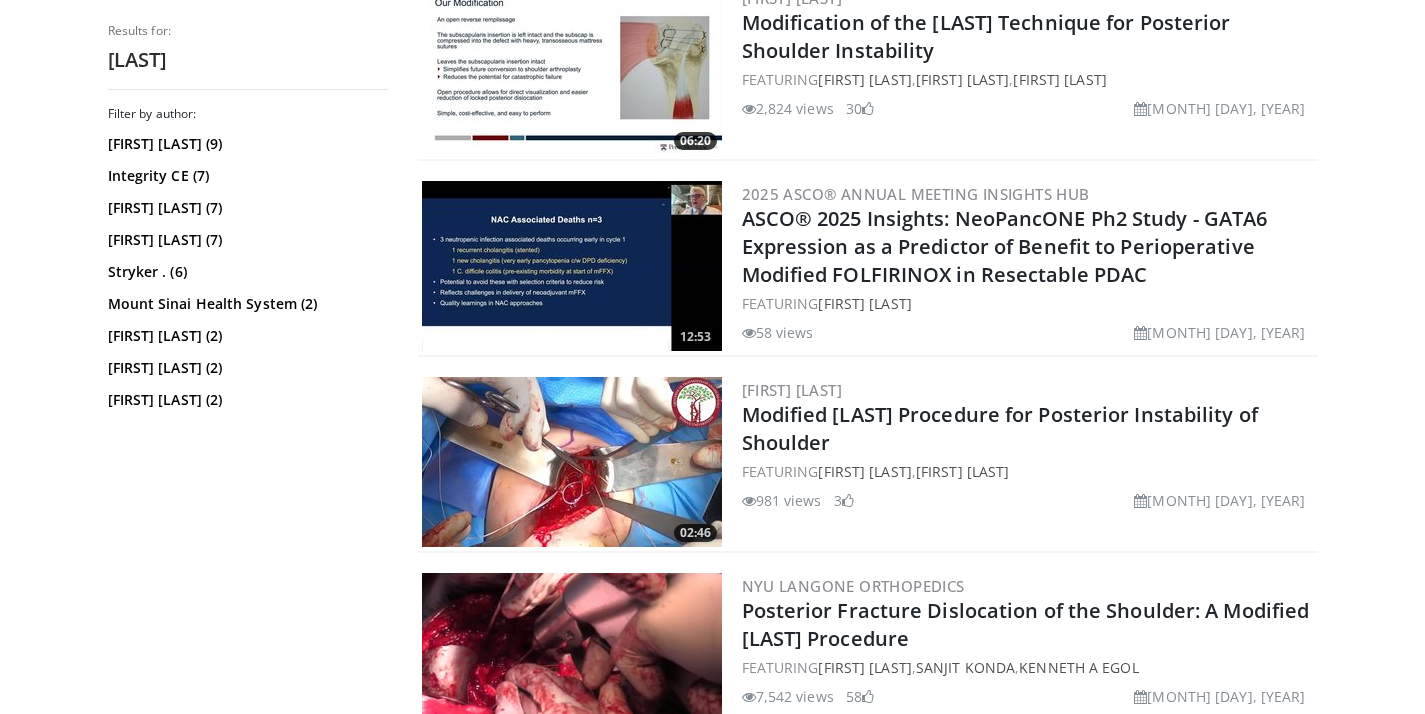 scroll, scrollTop: 1045, scrollLeft: 0, axis: vertical 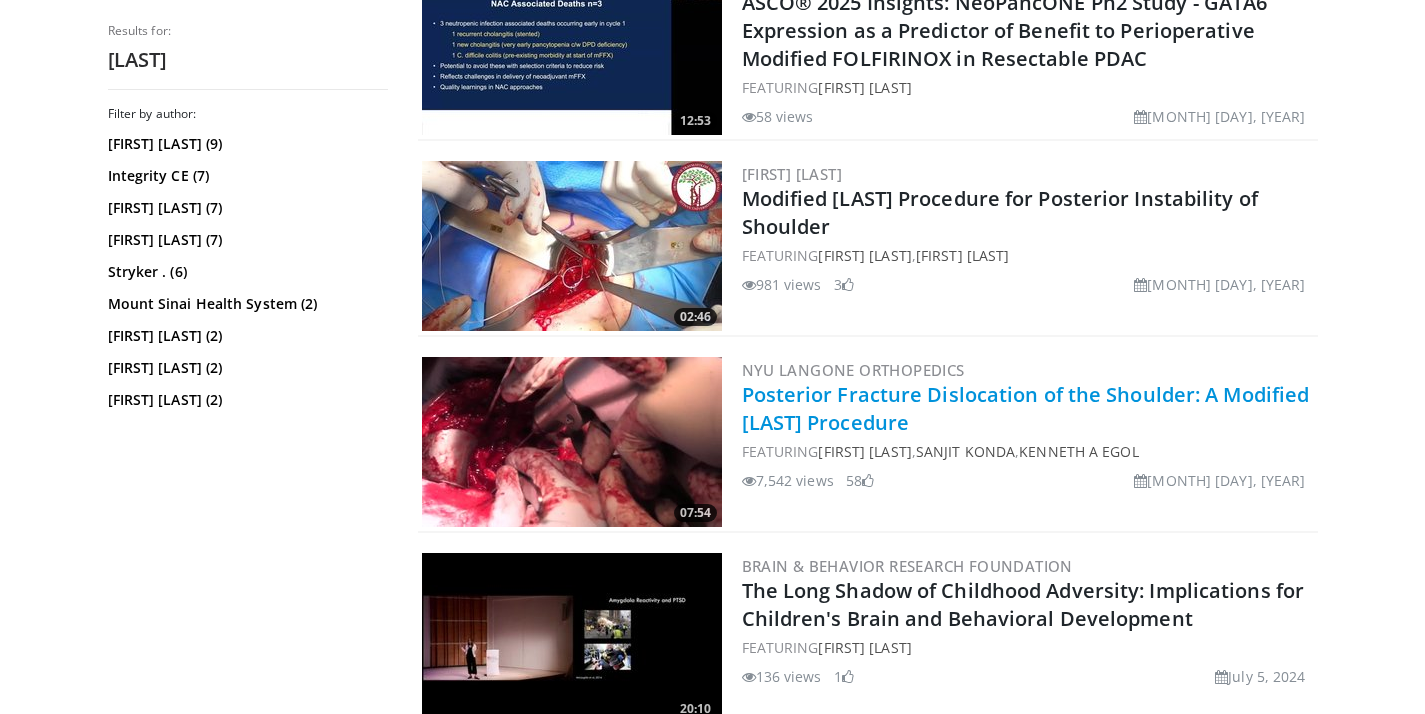 click on "Posterior Fracture Dislocation of the Shoulder: A Modified McLaughlin Procedure" at bounding box center [1026, 408] 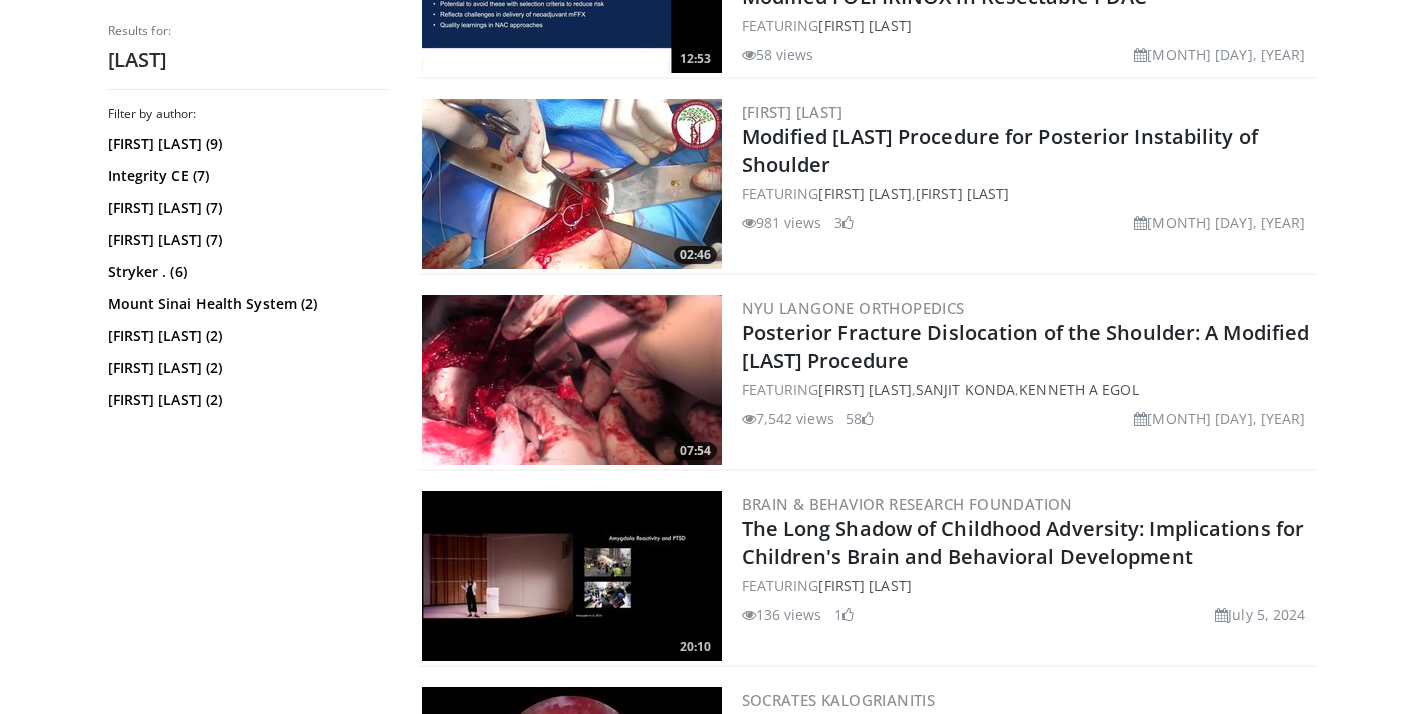 scroll, scrollTop: 1166, scrollLeft: 0, axis: vertical 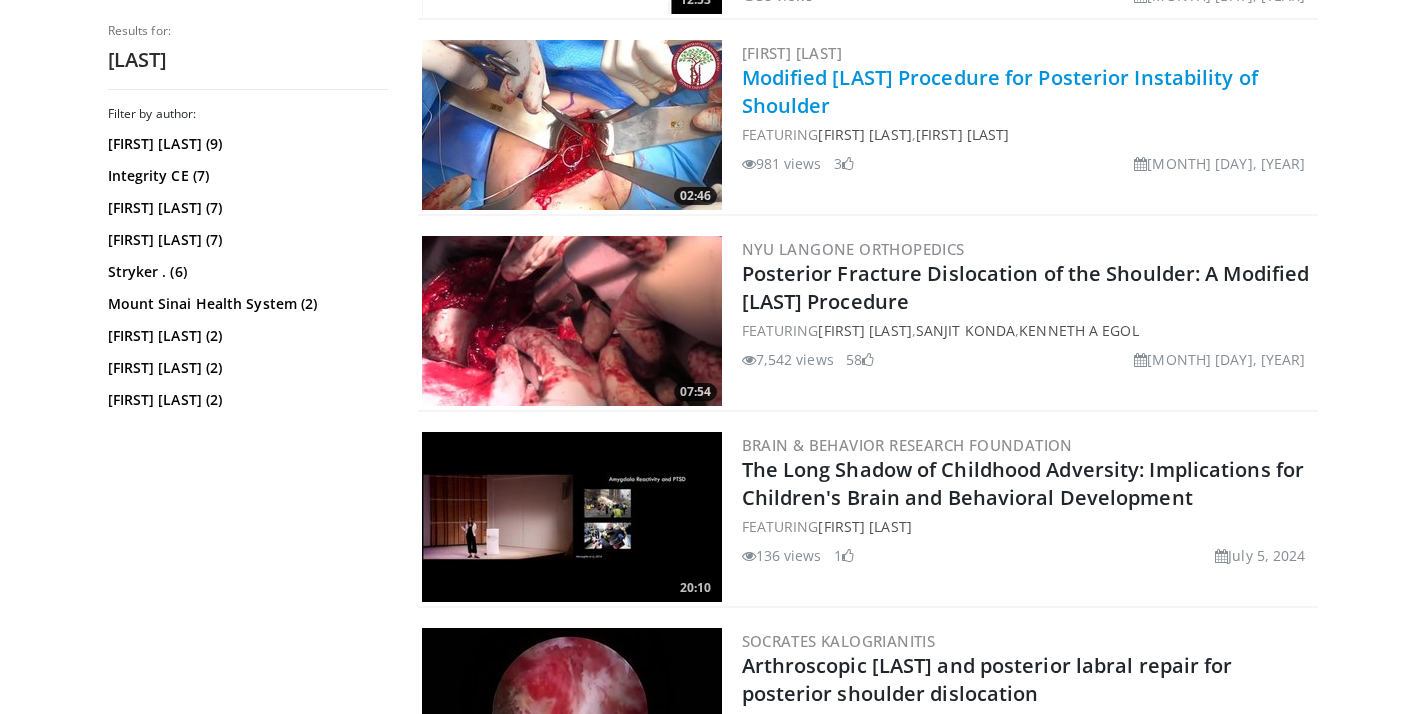 click on "Modified McLaughlin Procedure for Posterior Instability of Shoulder" at bounding box center [1000, 91] 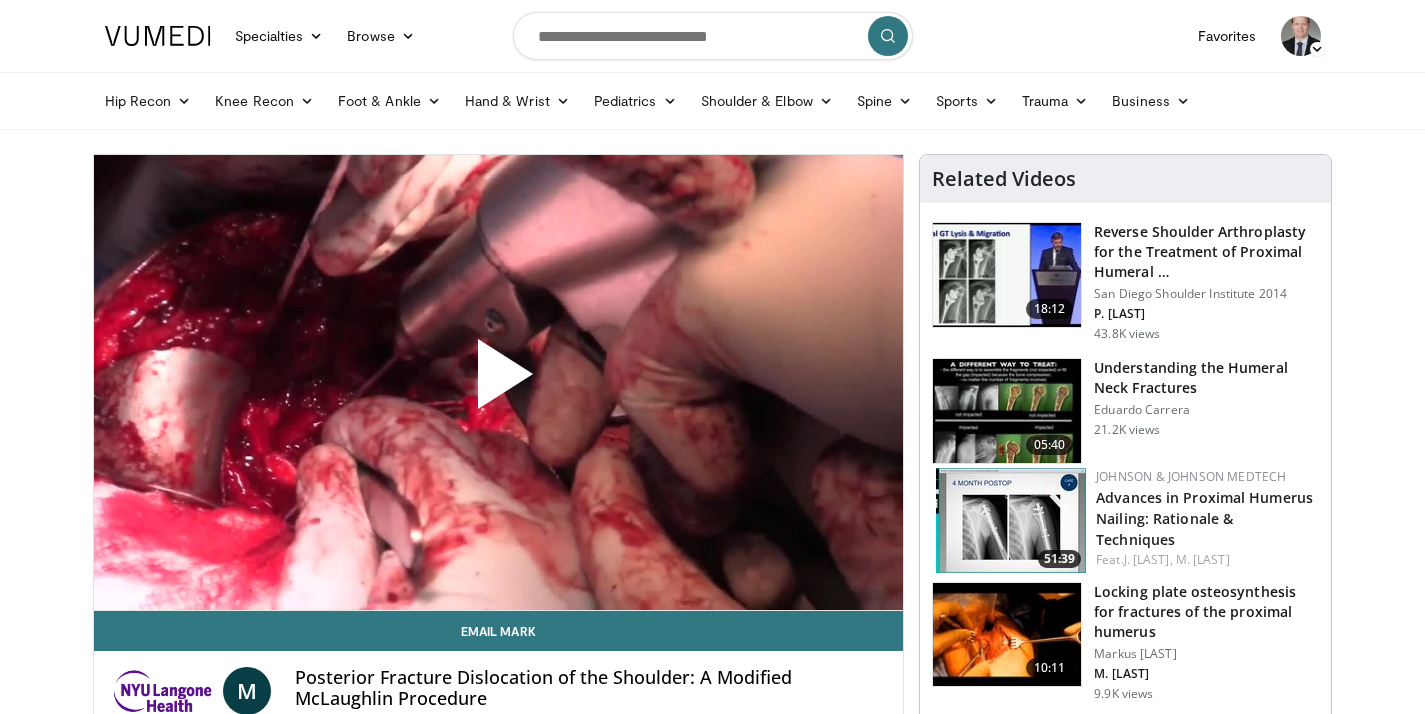 scroll, scrollTop: 0, scrollLeft: 0, axis: both 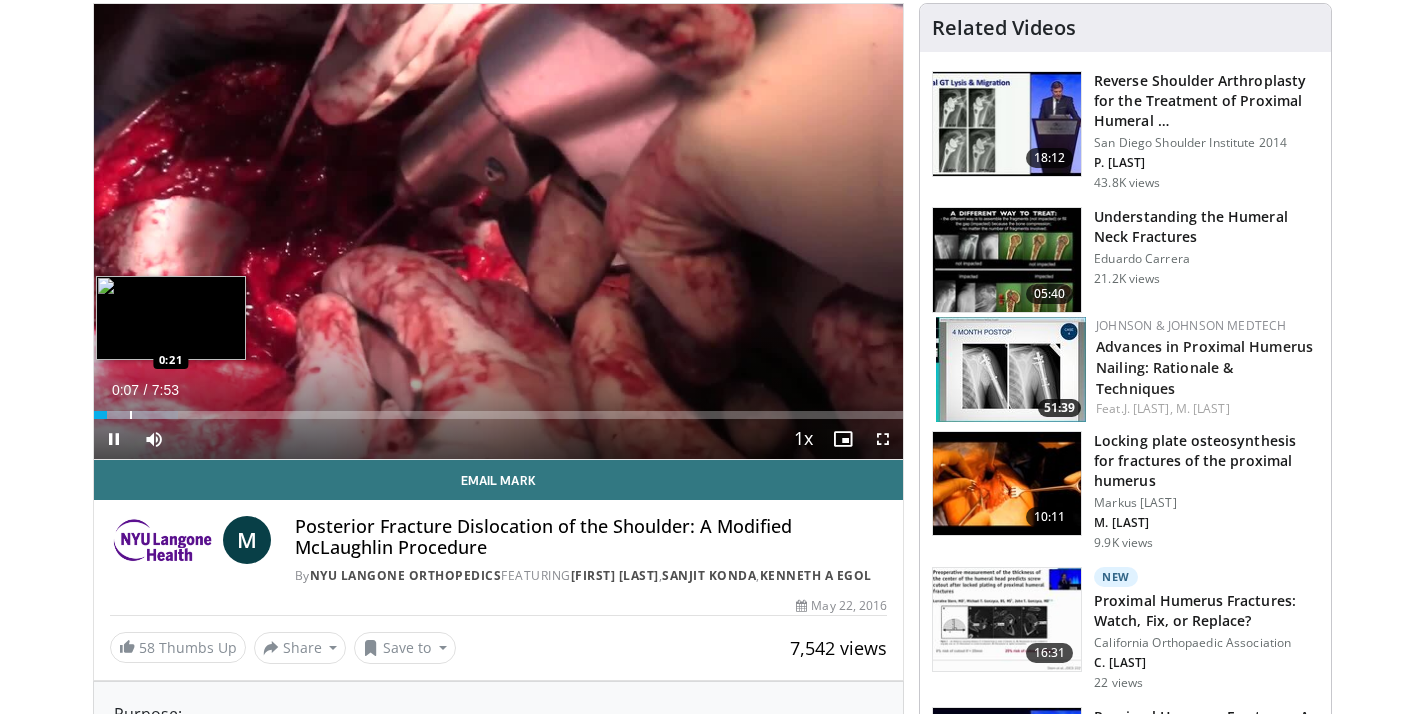 click on "Loaded :  10.46% 0:07 0:21" at bounding box center [499, 409] 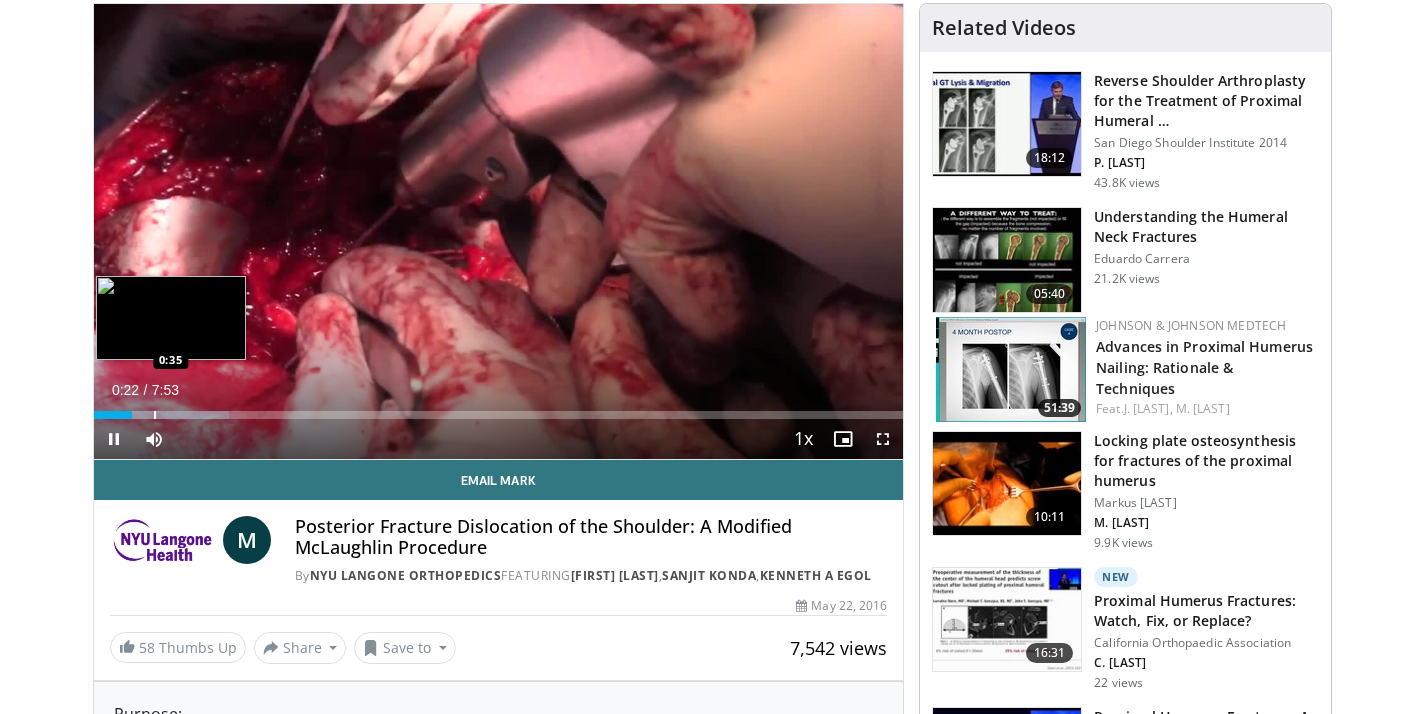 click at bounding box center [155, 415] 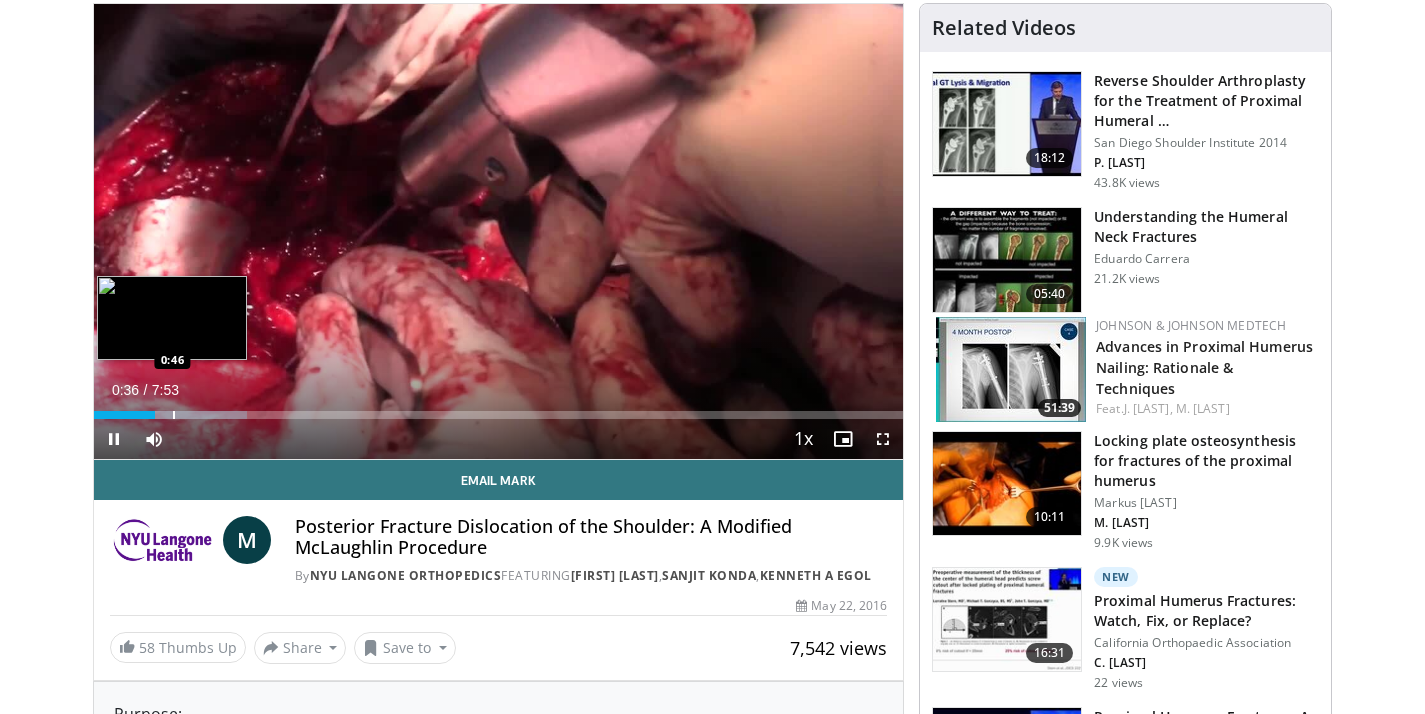 click at bounding box center [174, 415] 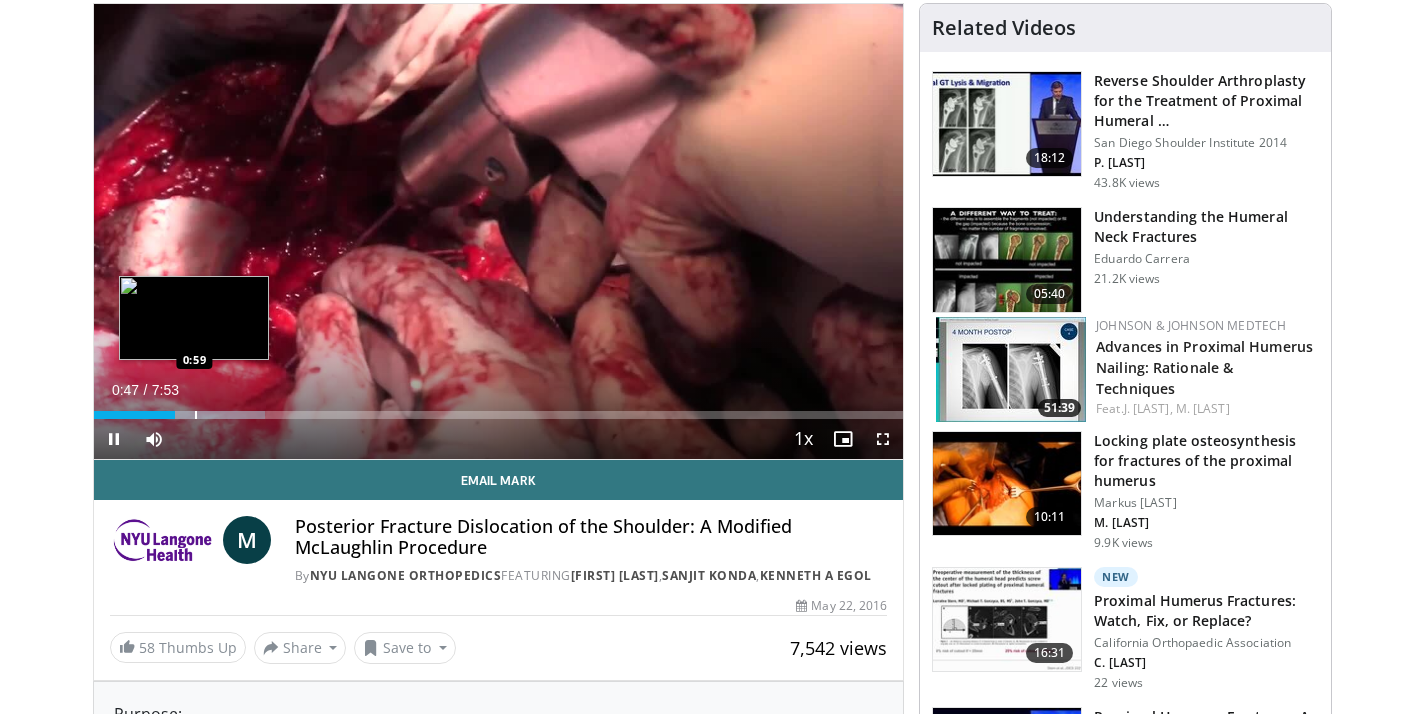 click at bounding box center (194, 415) 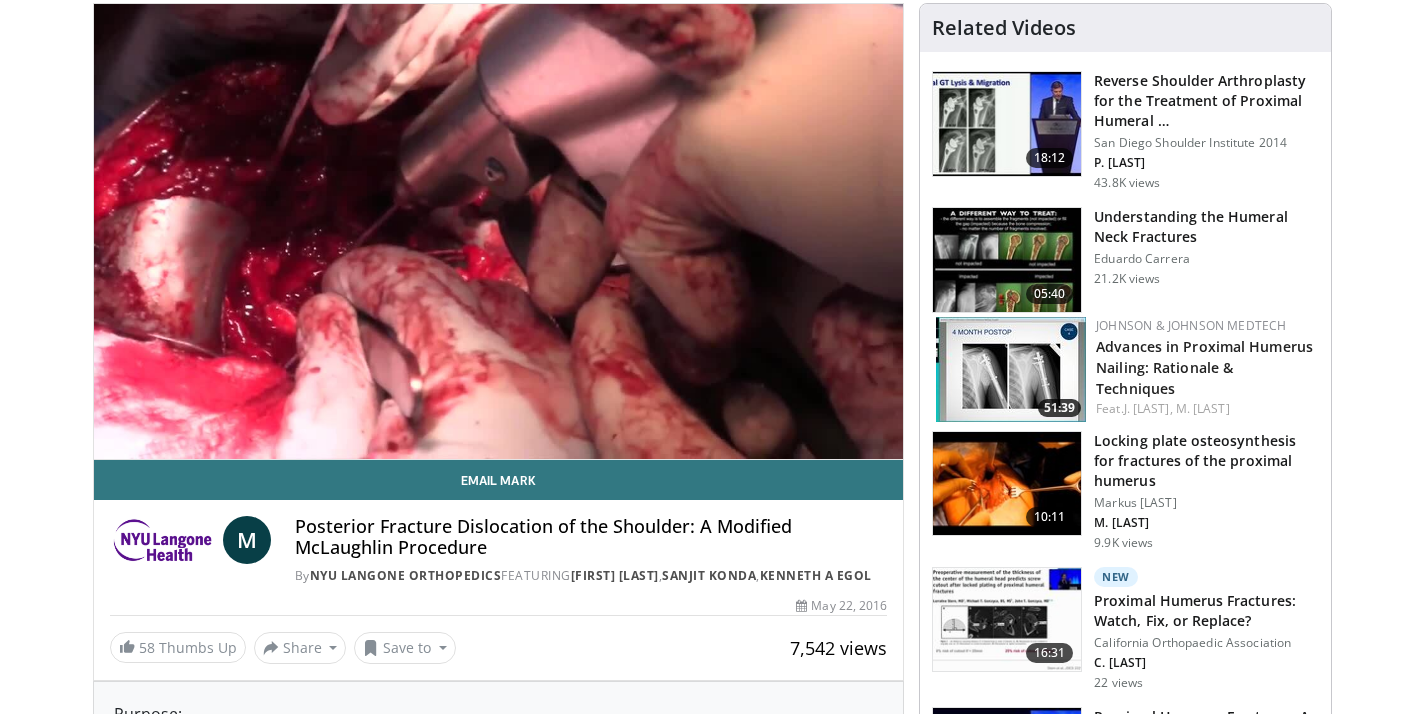 click on "10 seconds
Tap to unmute" at bounding box center (499, 231) 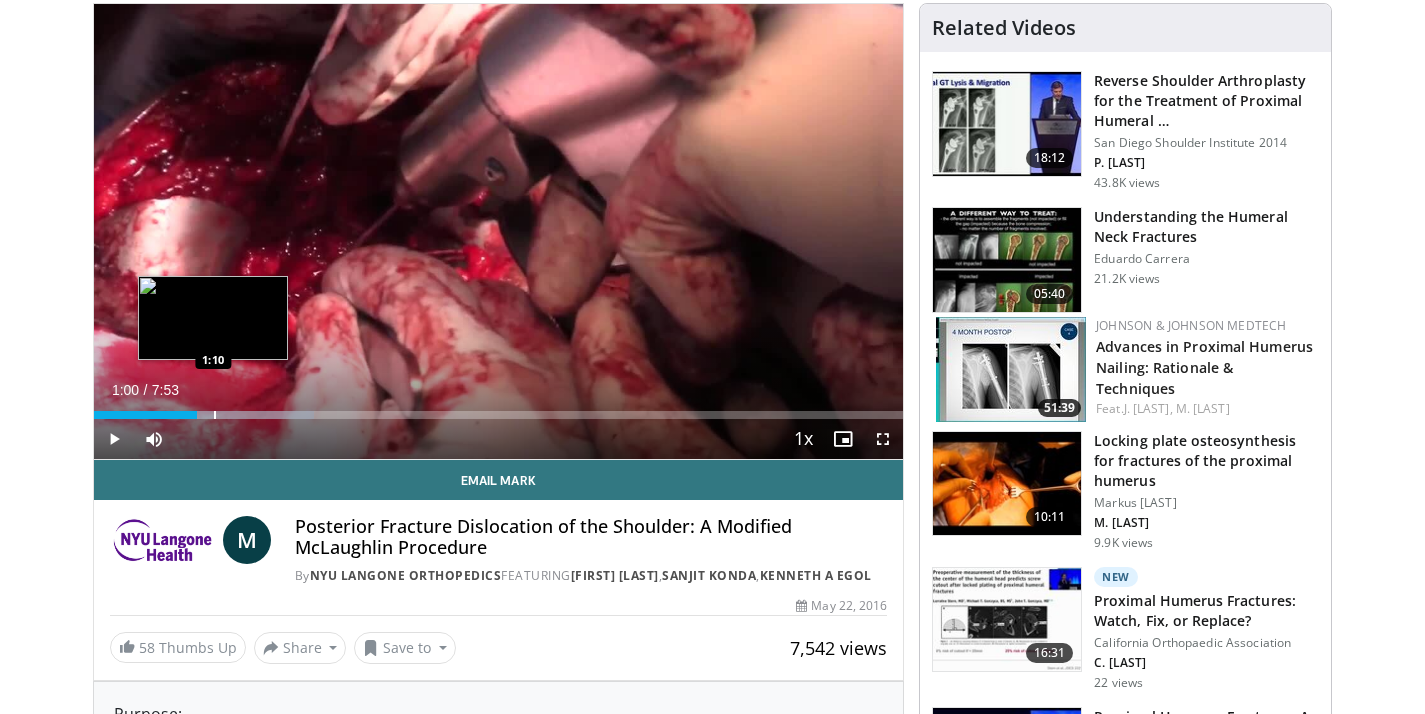 click at bounding box center (215, 415) 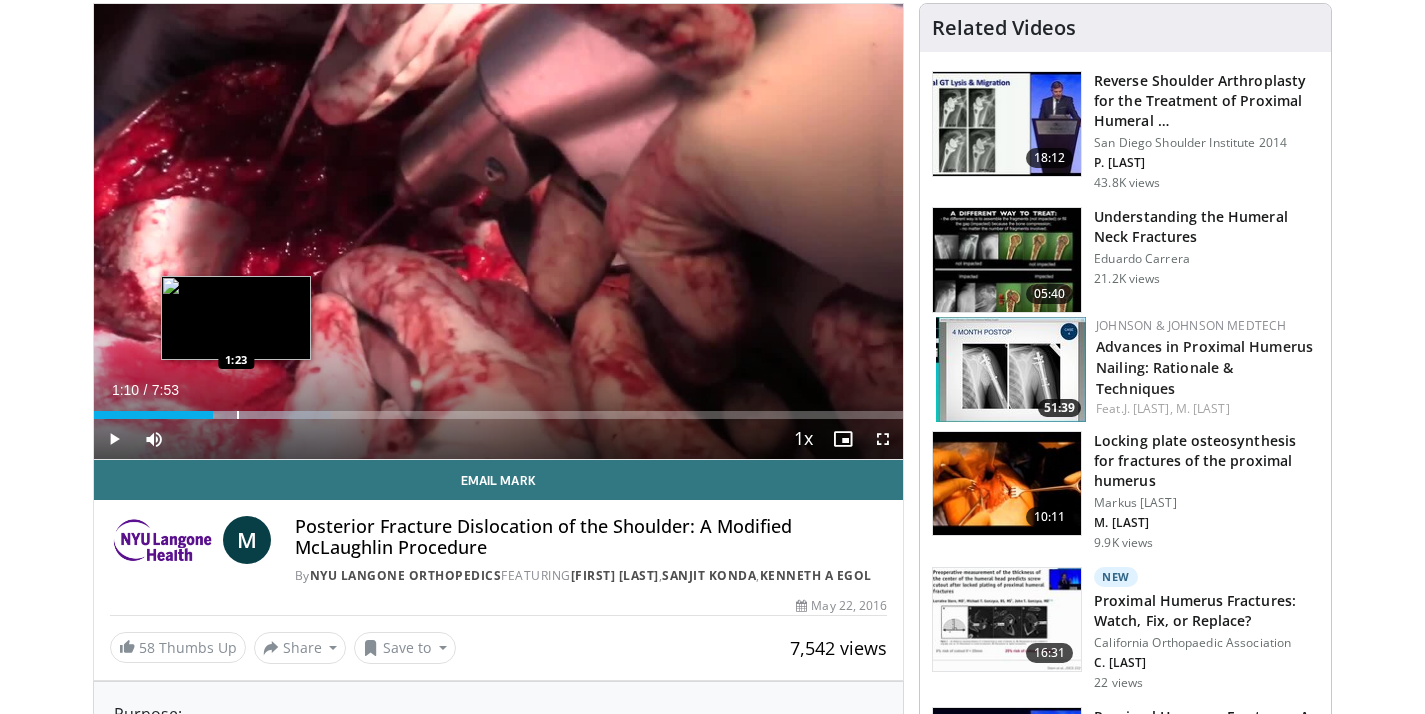 click at bounding box center [238, 415] 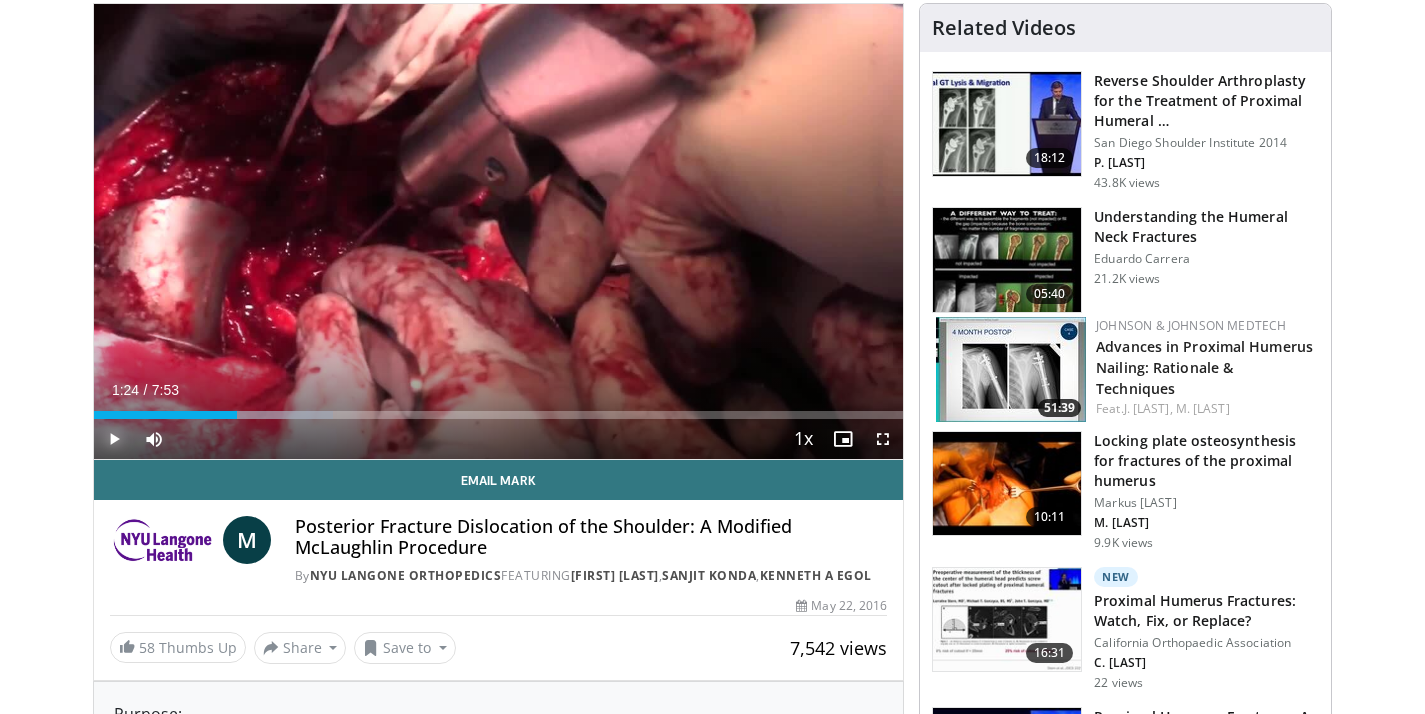 click at bounding box center [114, 439] 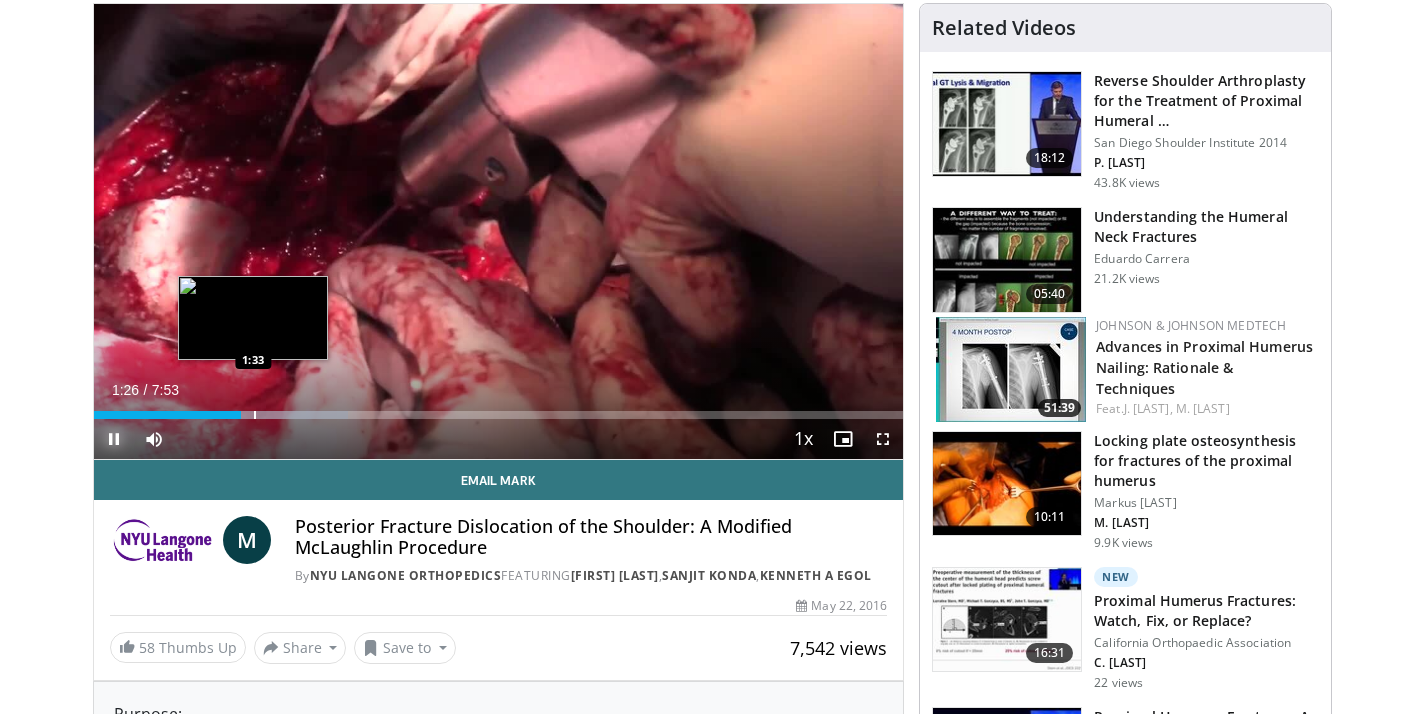click at bounding box center (255, 415) 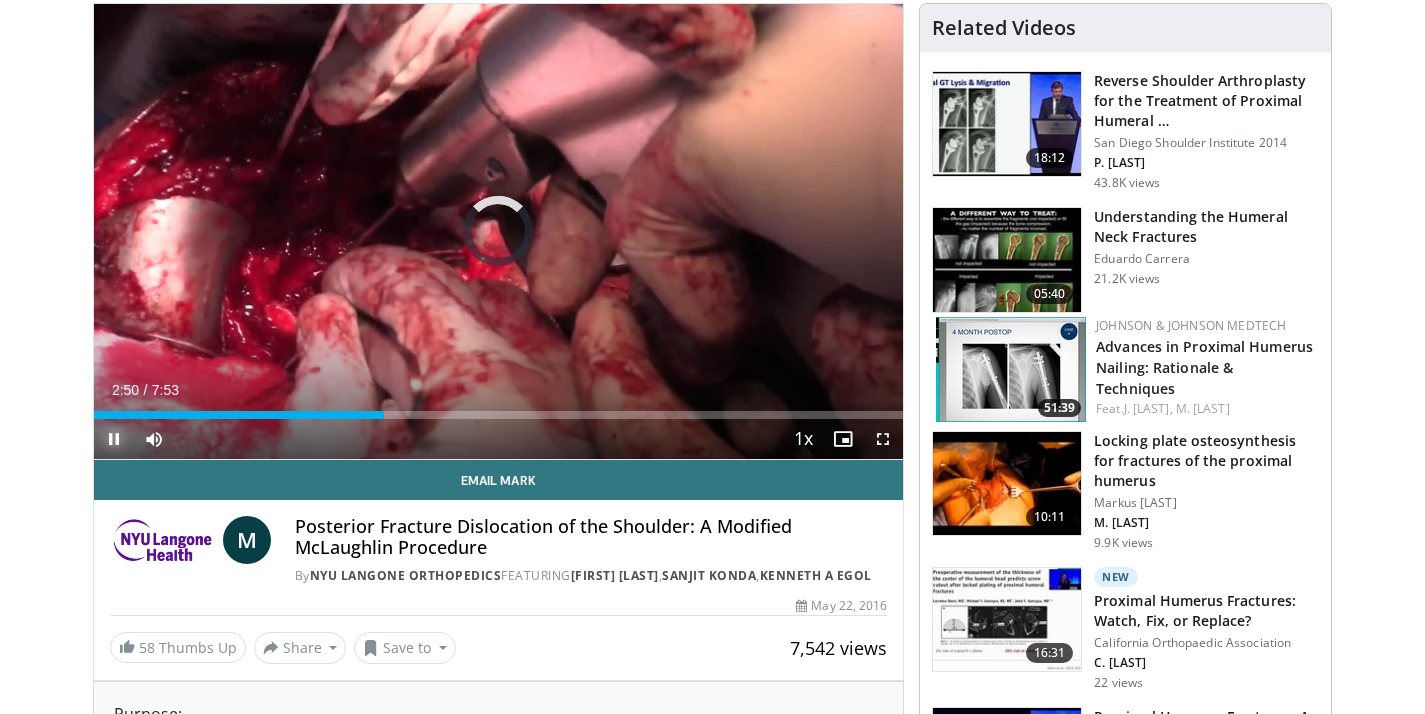 click at bounding box center (114, 439) 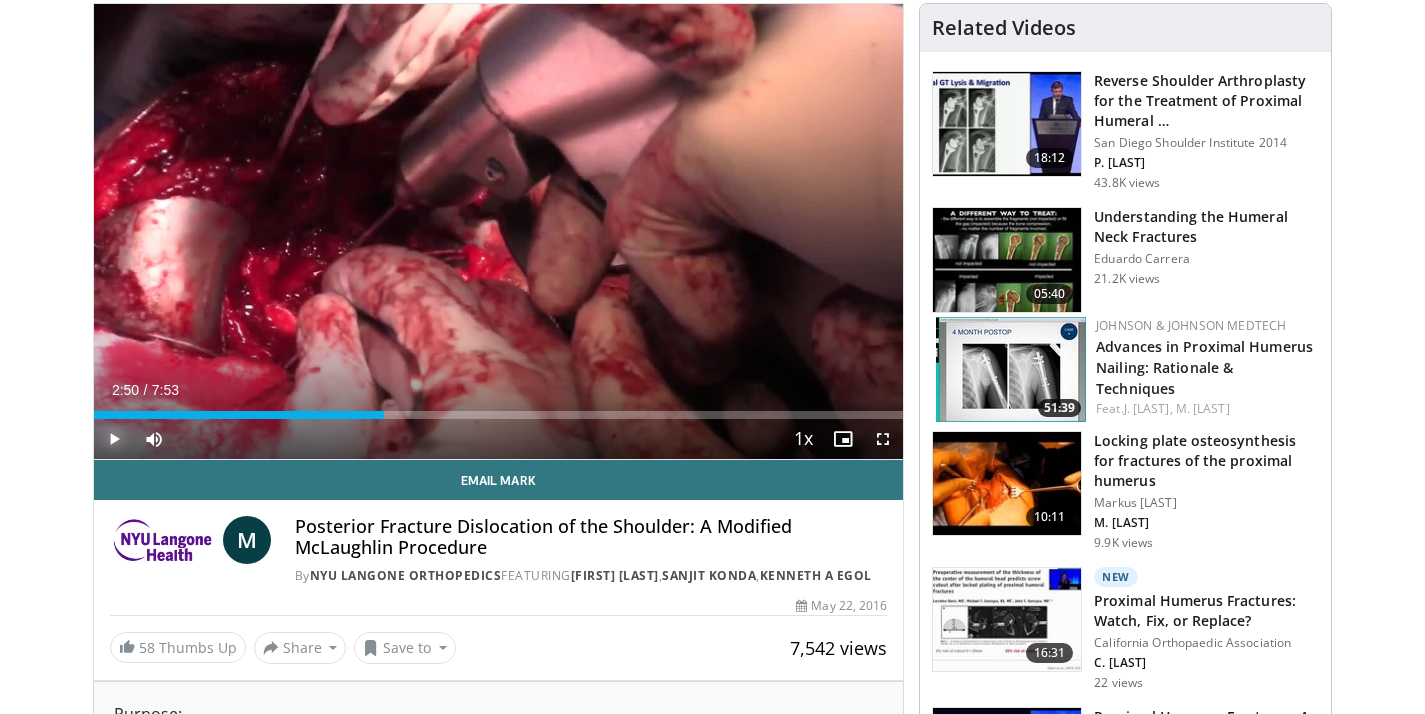 click at bounding box center (114, 439) 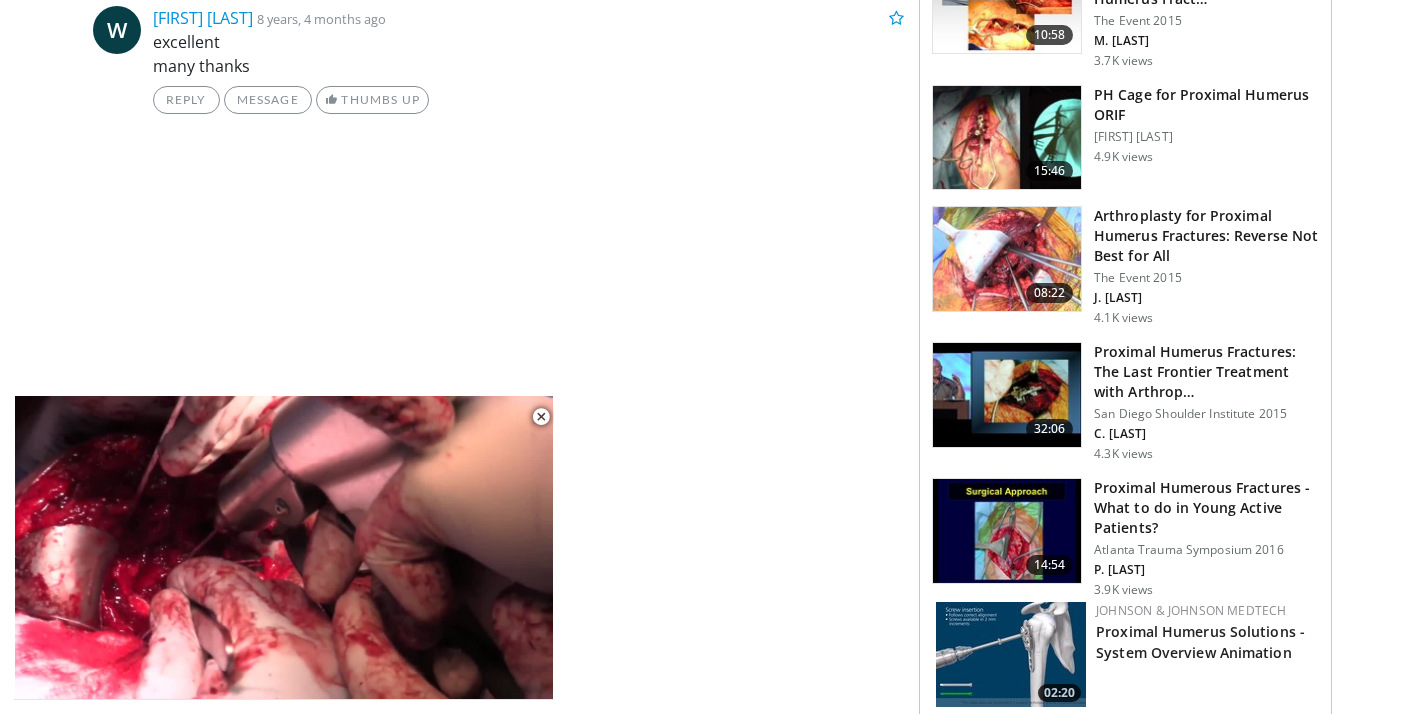 scroll, scrollTop: 2077, scrollLeft: 0, axis: vertical 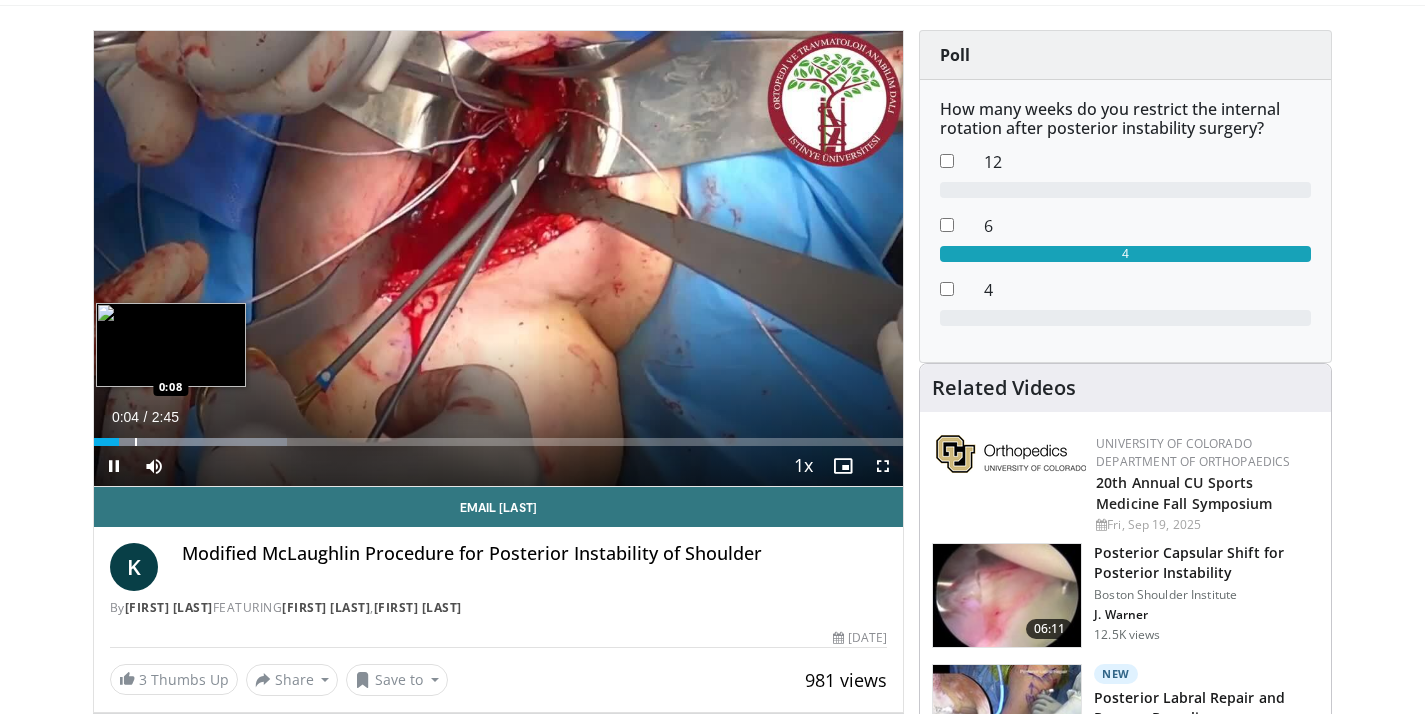 click at bounding box center (136, 442) 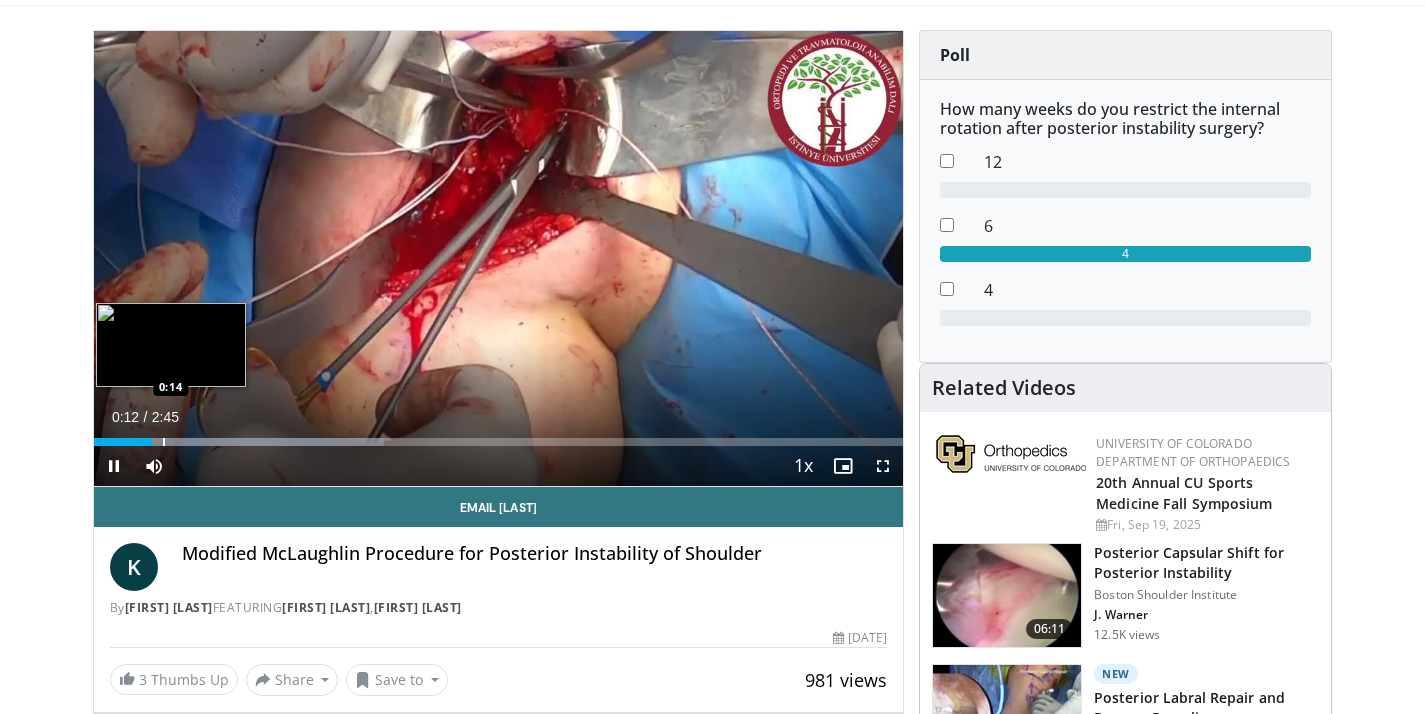 click at bounding box center (239, 442) 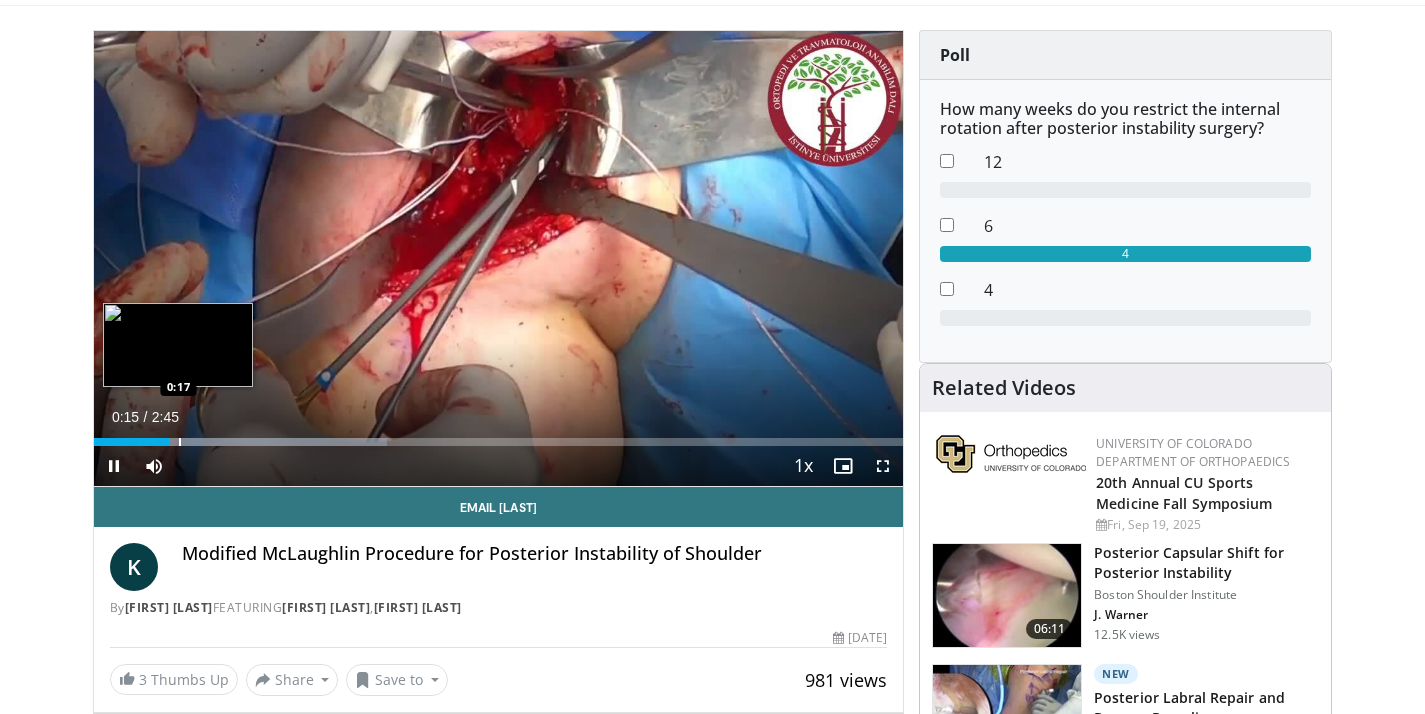 click at bounding box center [180, 442] 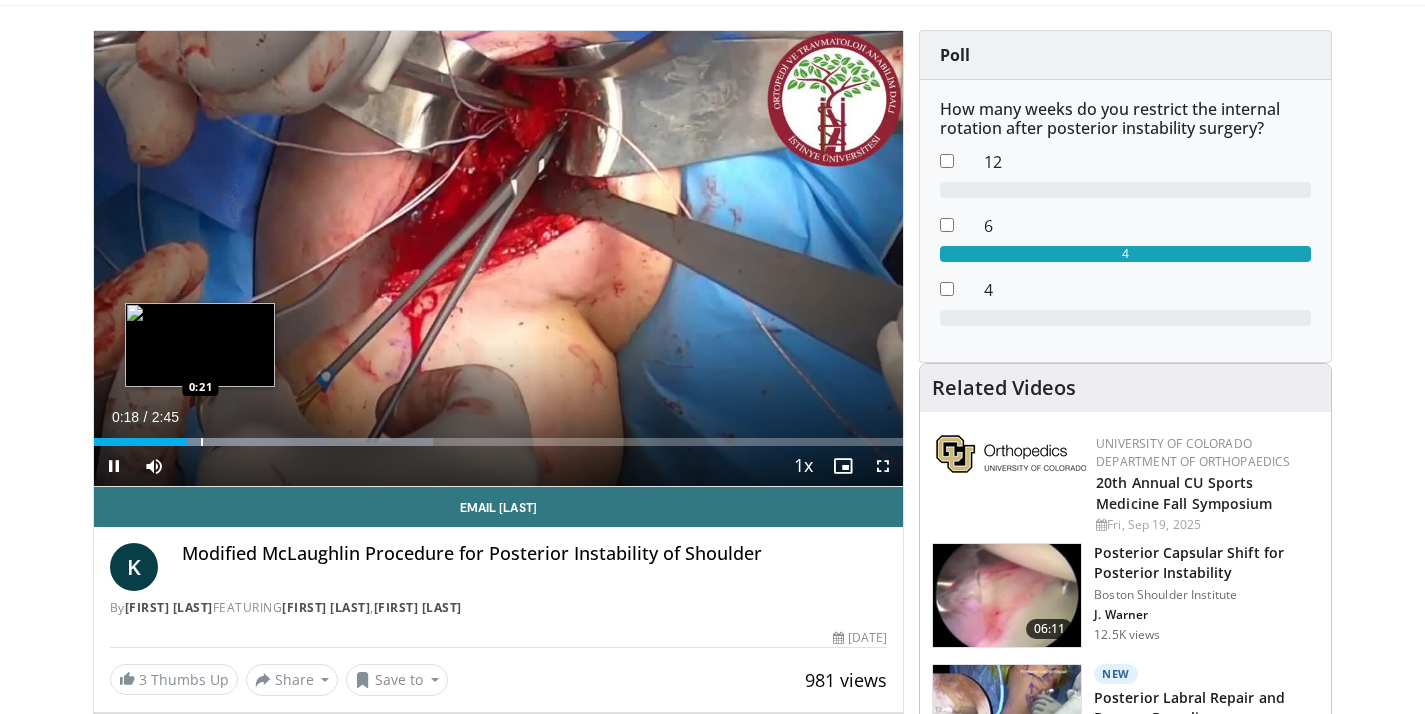 click at bounding box center (202, 442) 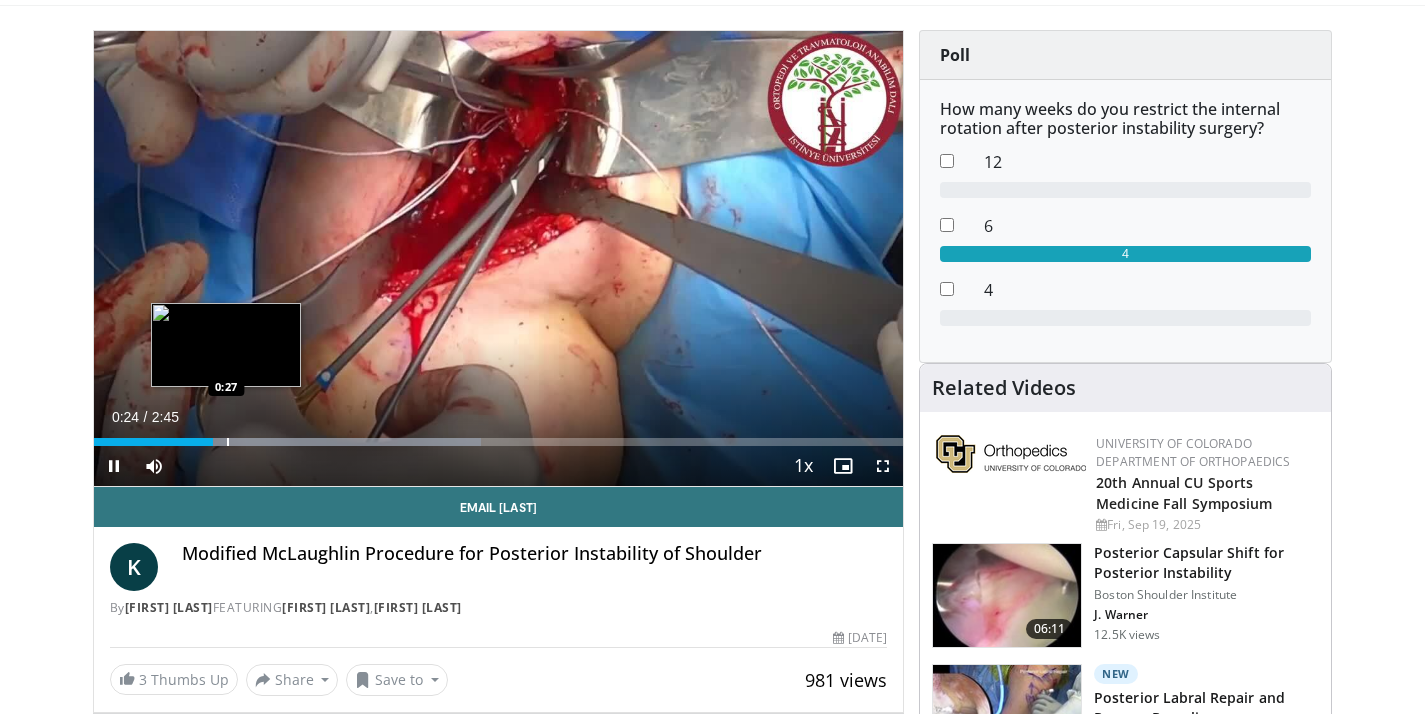 click at bounding box center (228, 442) 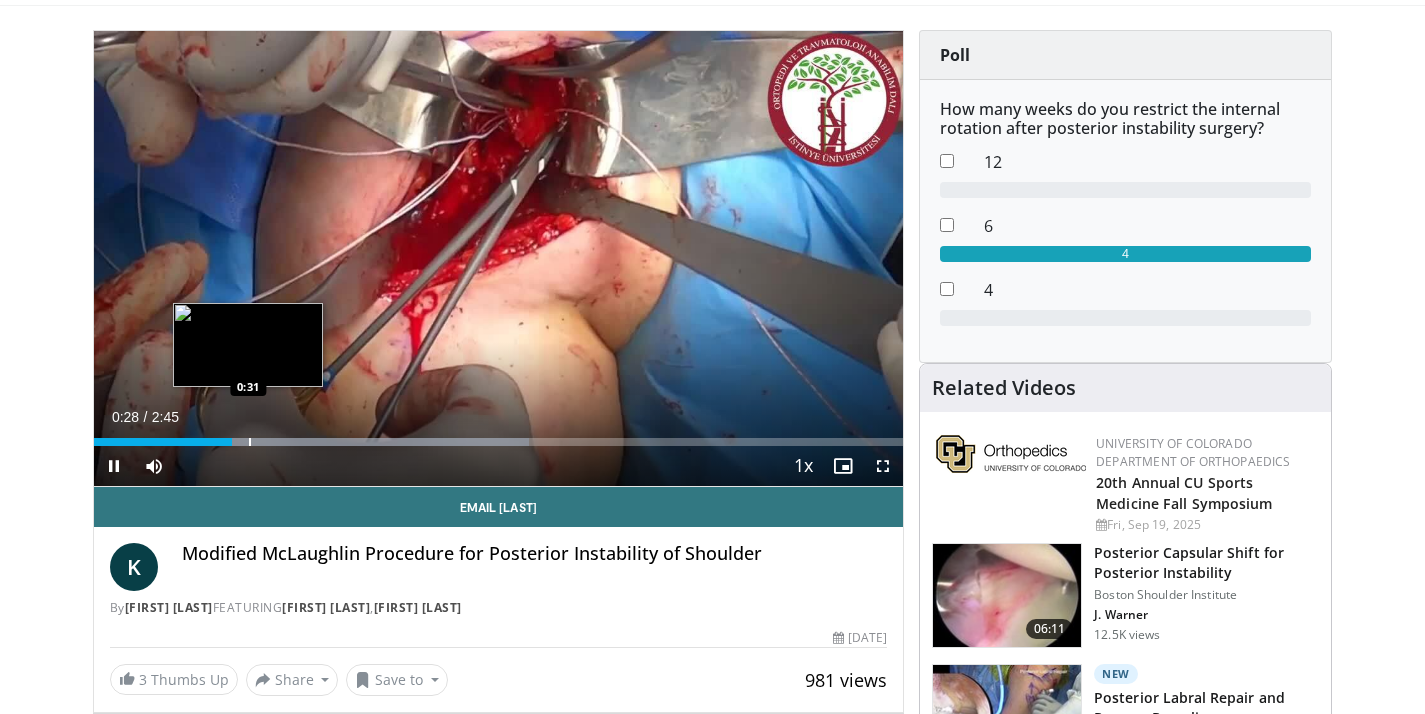 click at bounding box center (250, 442) 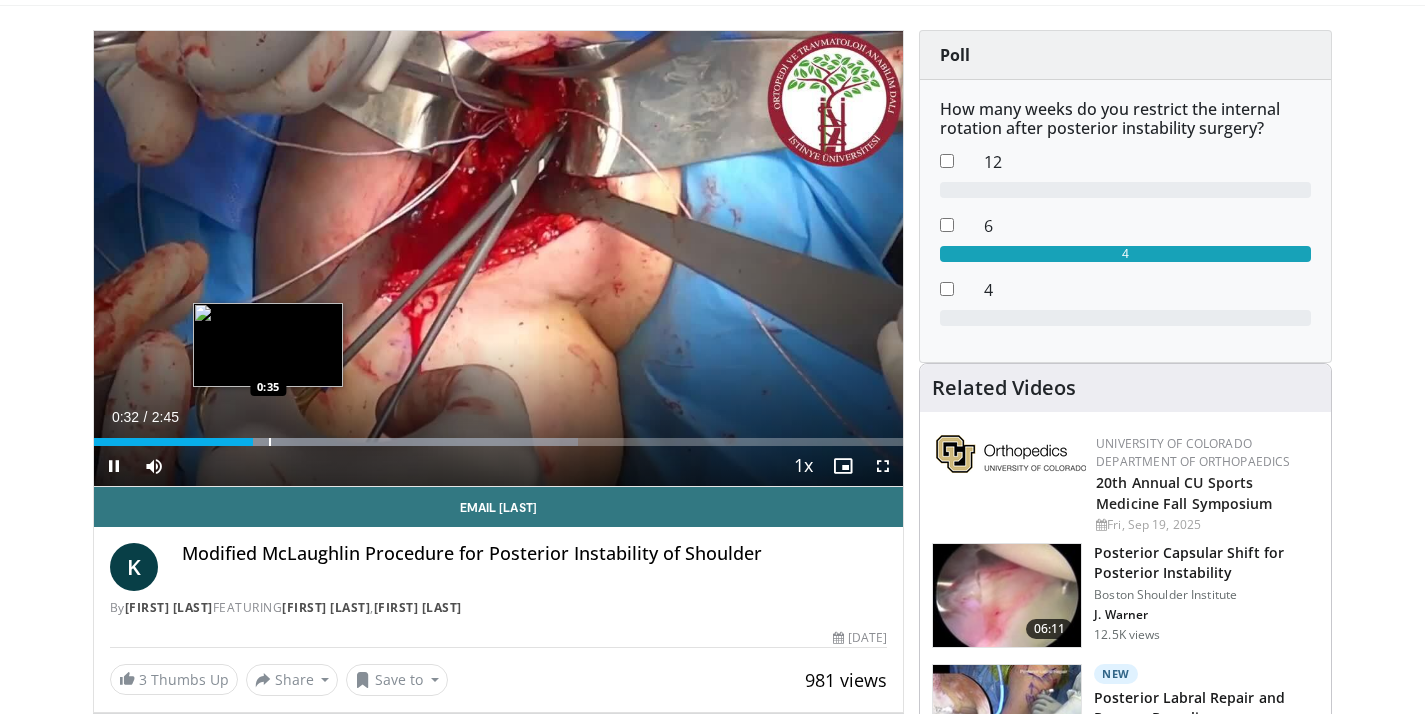 click at bounding box center (341, 442) 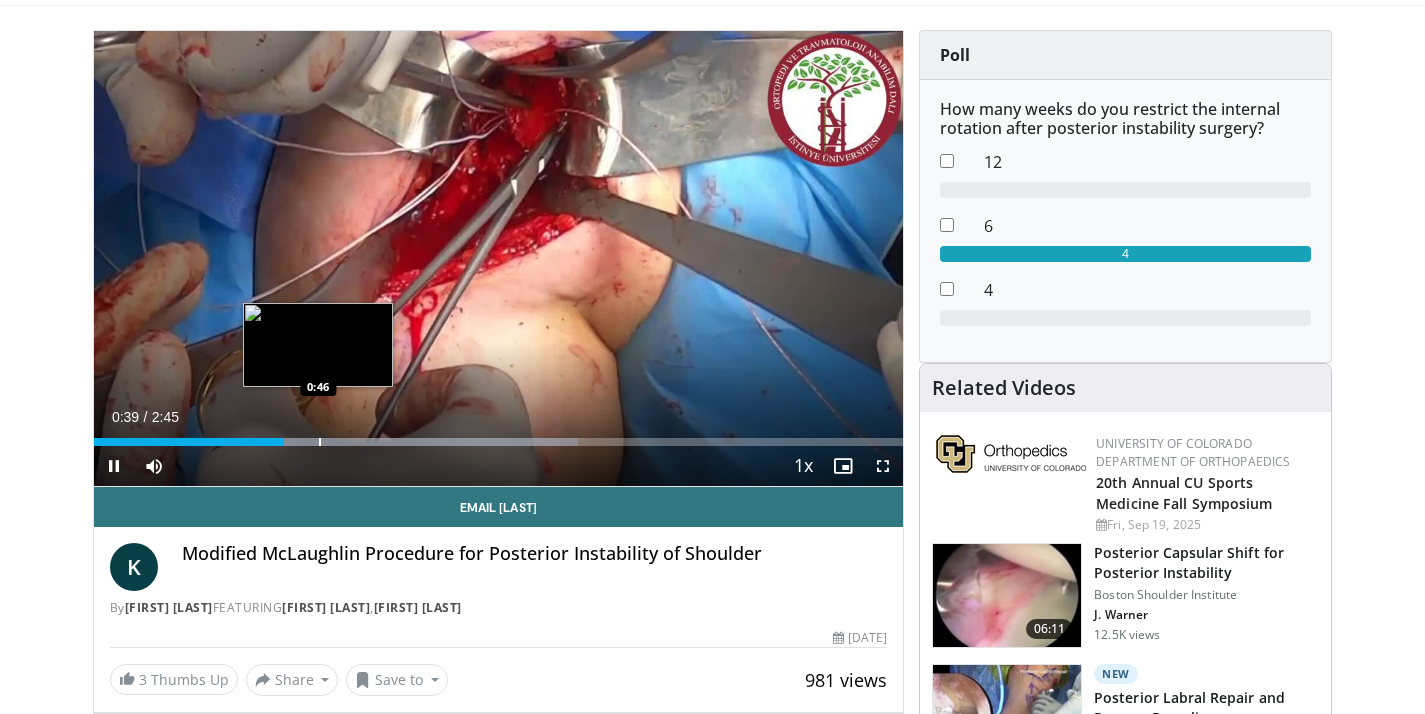 click at bounding box center (320, 442) 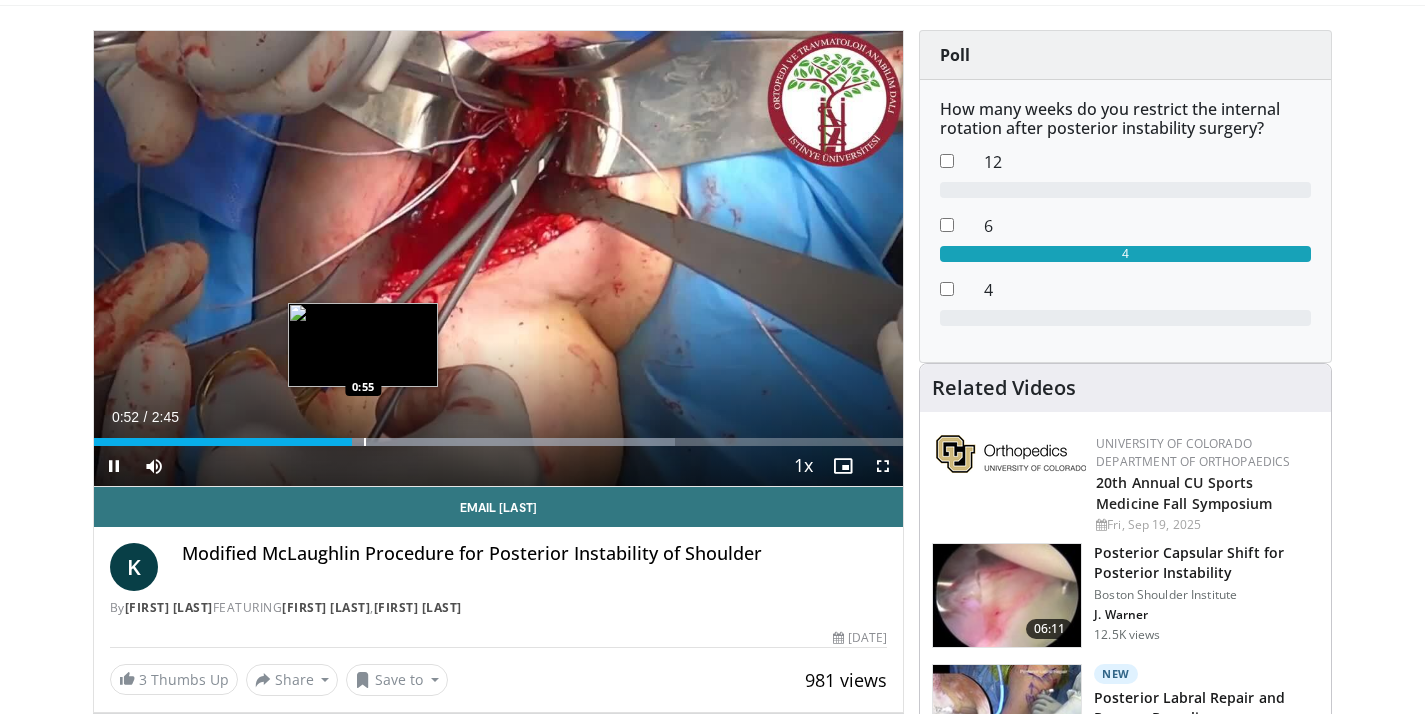 click at bounding box center [435, 442] 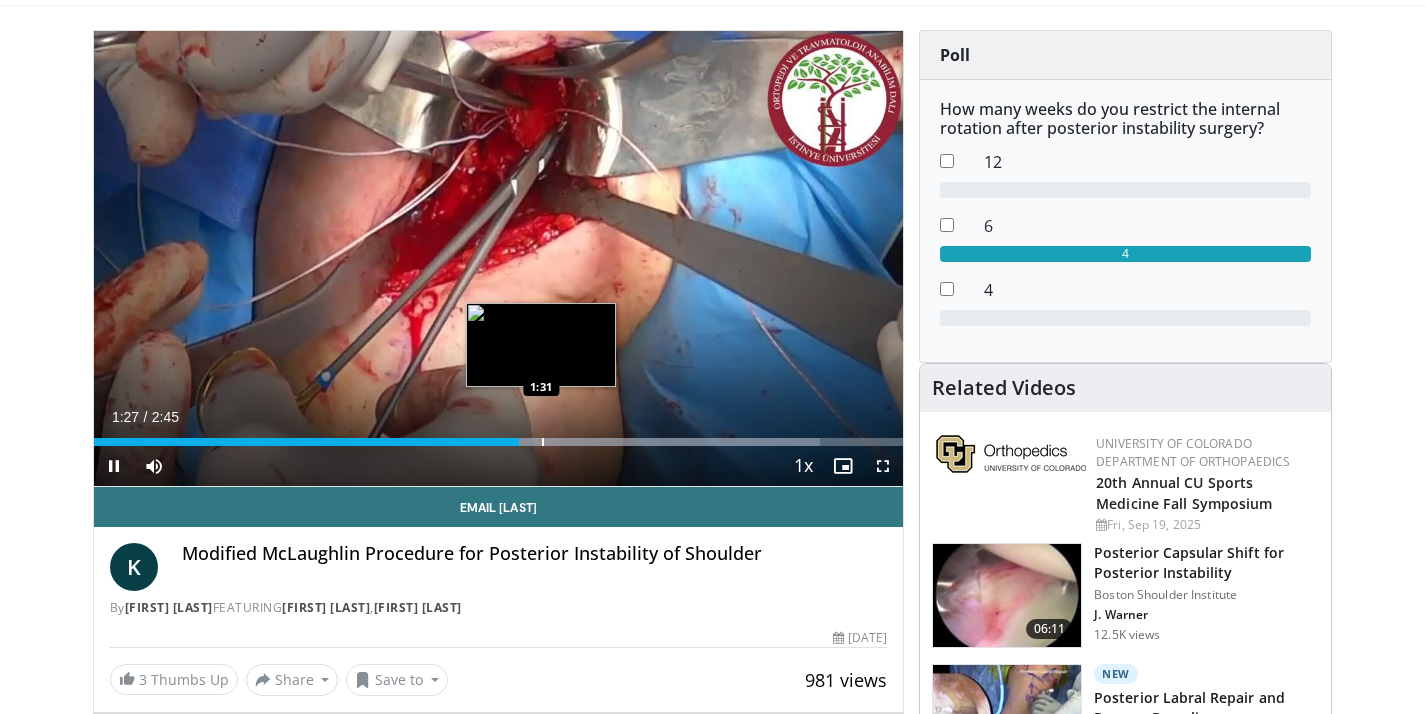 click at bounding box center [581, 442] 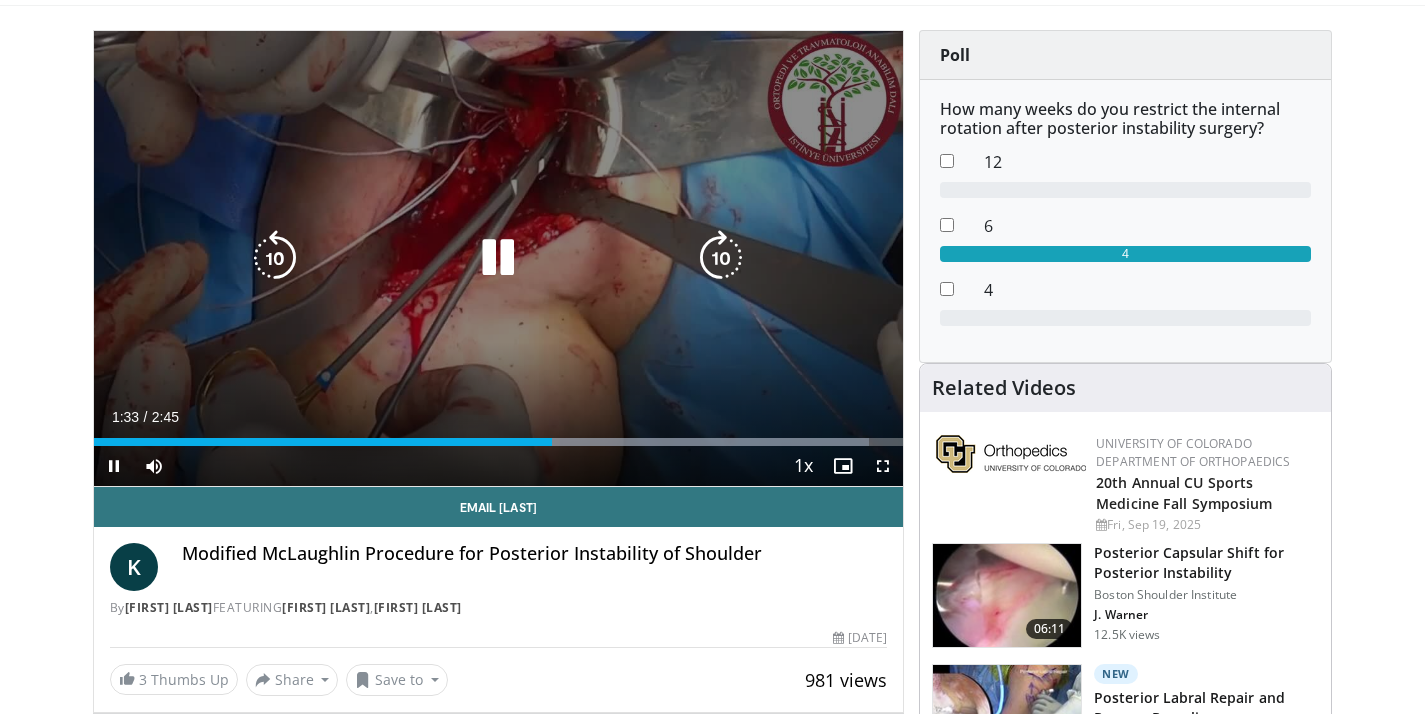 click at bounding box center [633, 442] 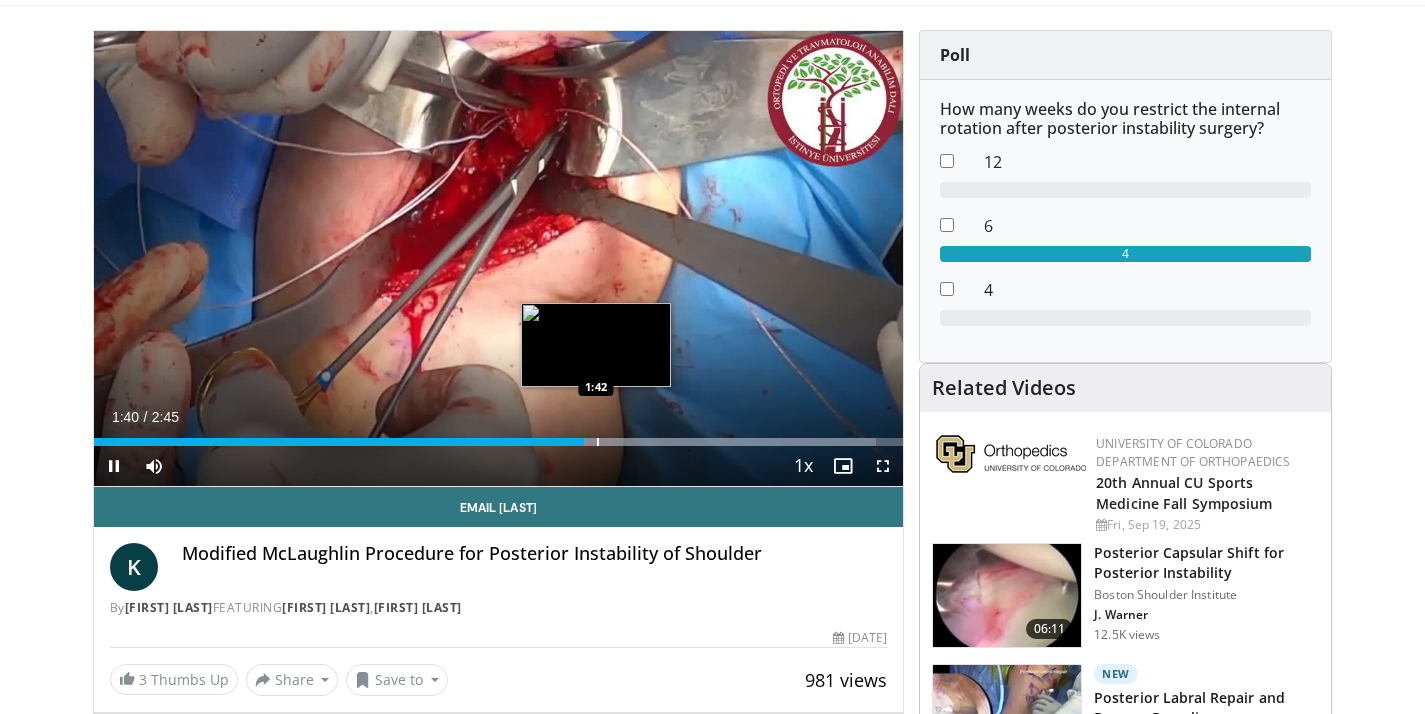 click at bounding box center (653, 442) 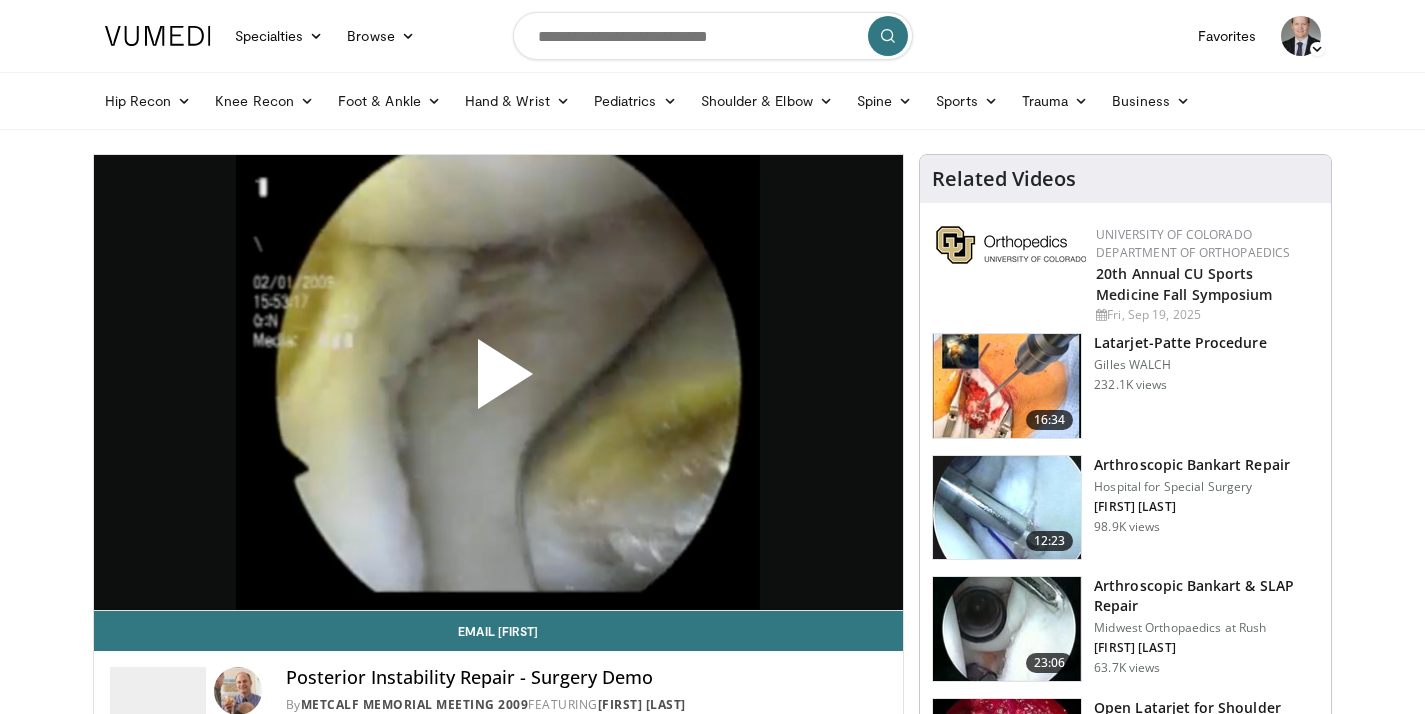 scroll, scrollTop: 0, scrollLeft: 0, axis: both 